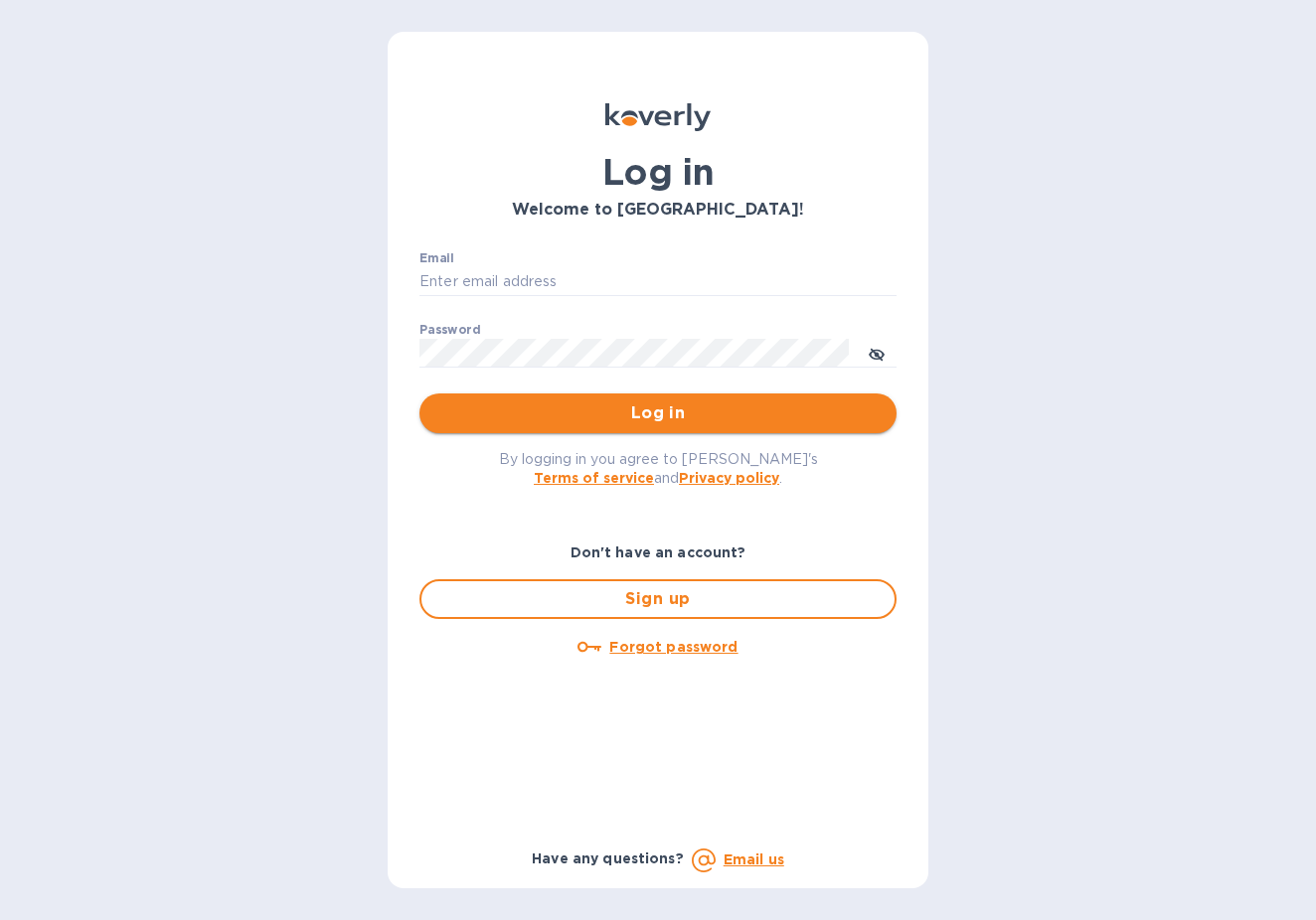 scroll, scrollTop: 0, scrollLeft: 0, axis: both 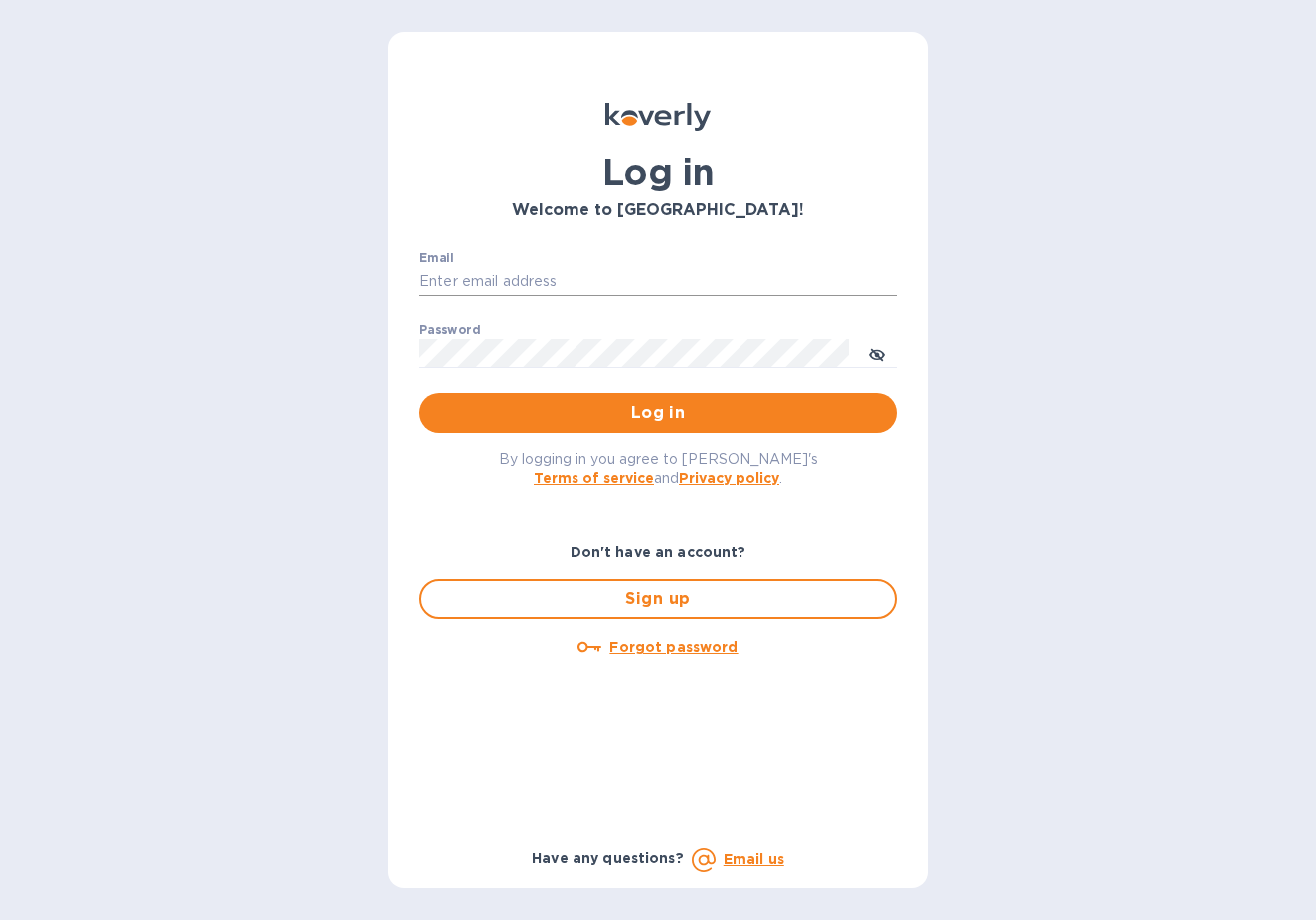 click on "Email" at bounding box center (658, 282) 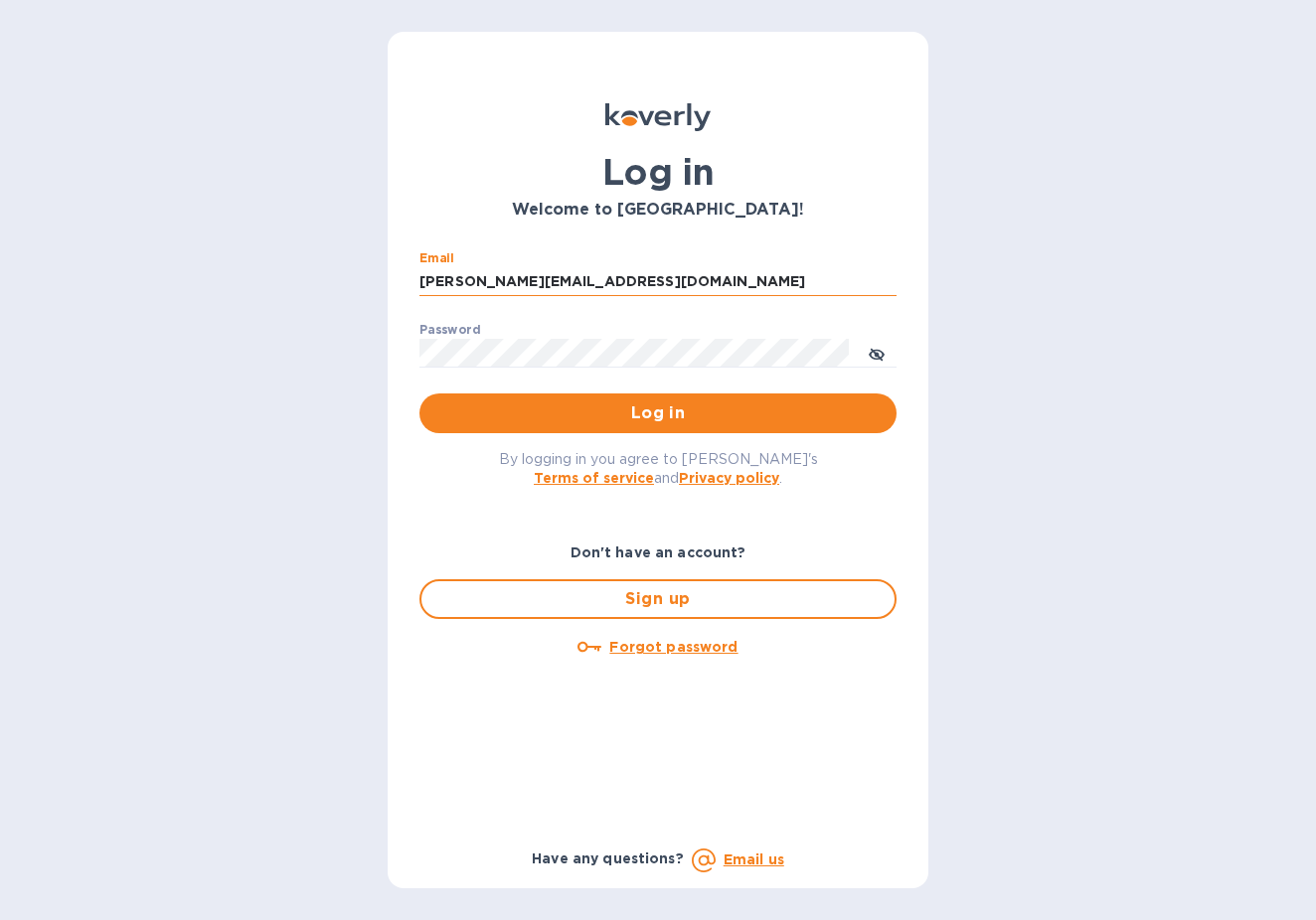 type on "charlie@cambridgespirits.com" 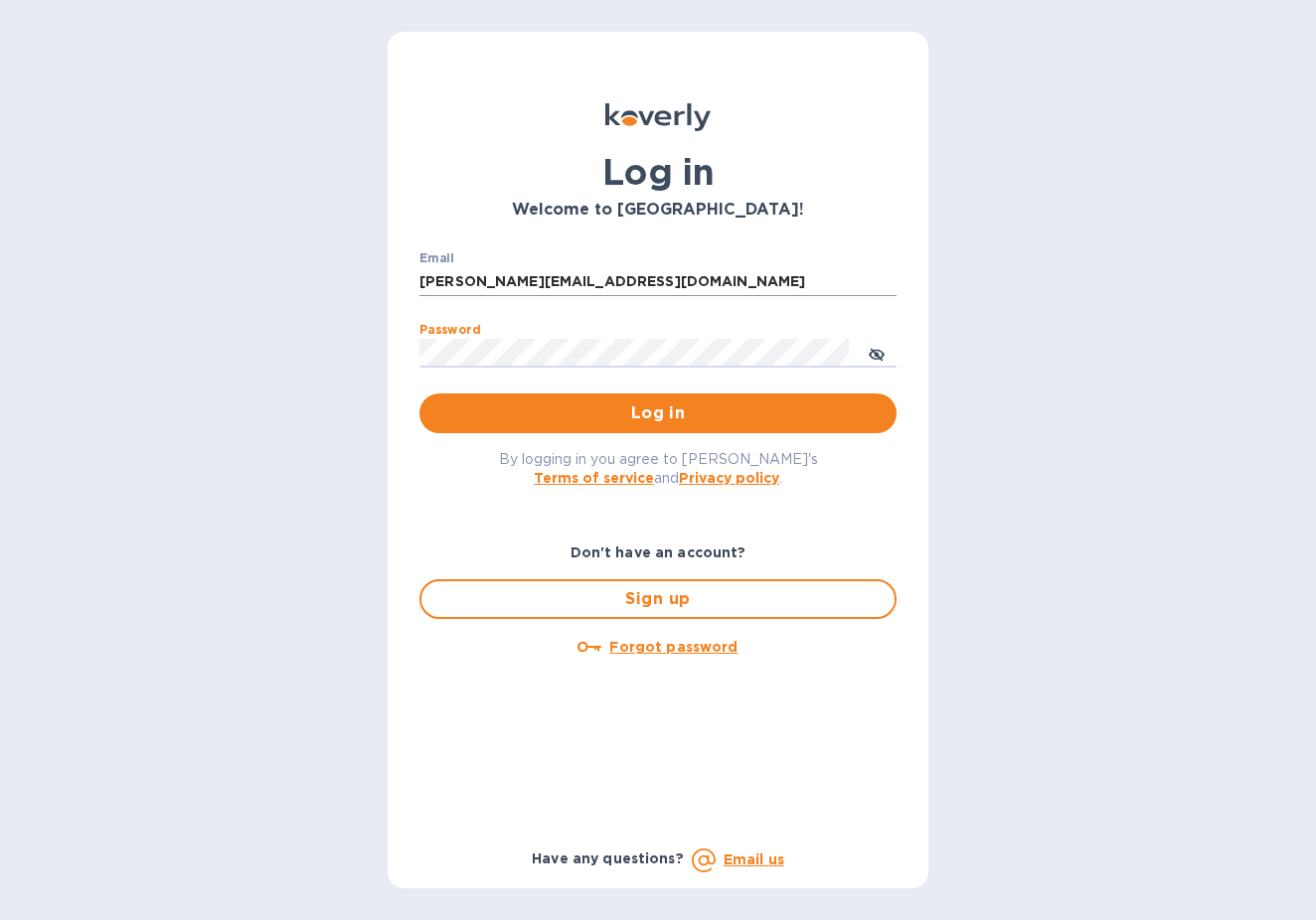 click on "Log in" at bounding box center (658, 413) 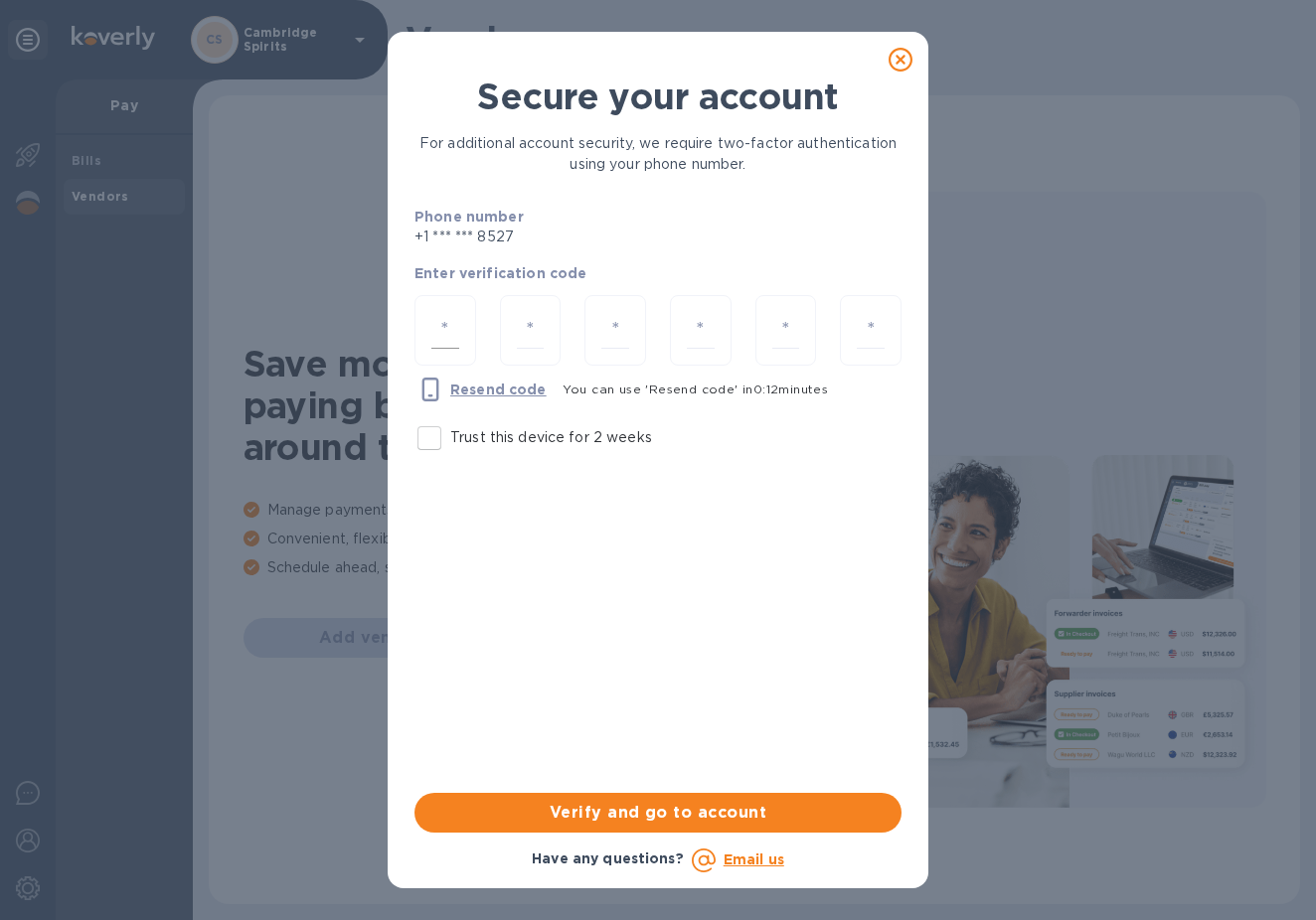 click at bounding box center (445, 330) 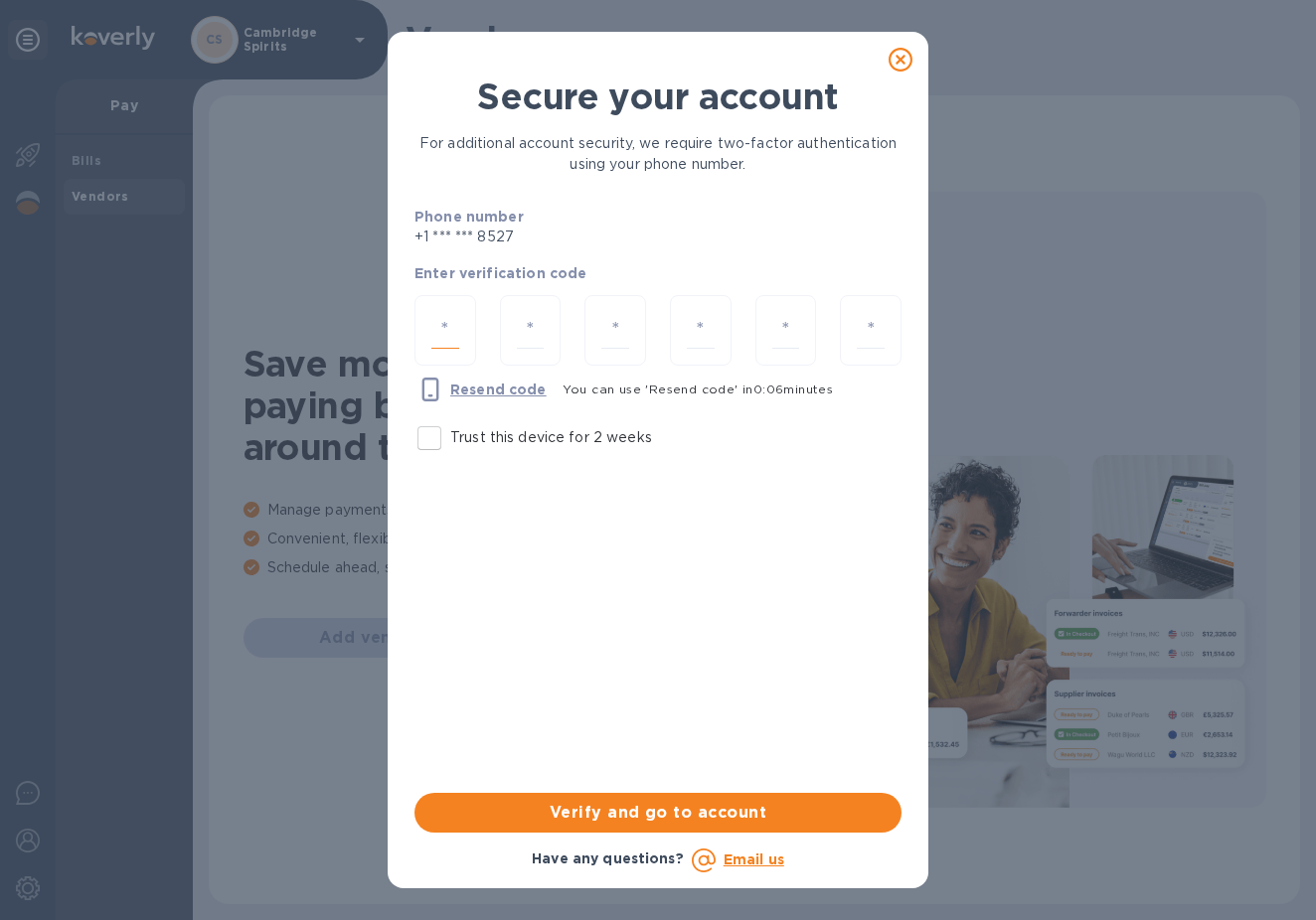 type on "9" 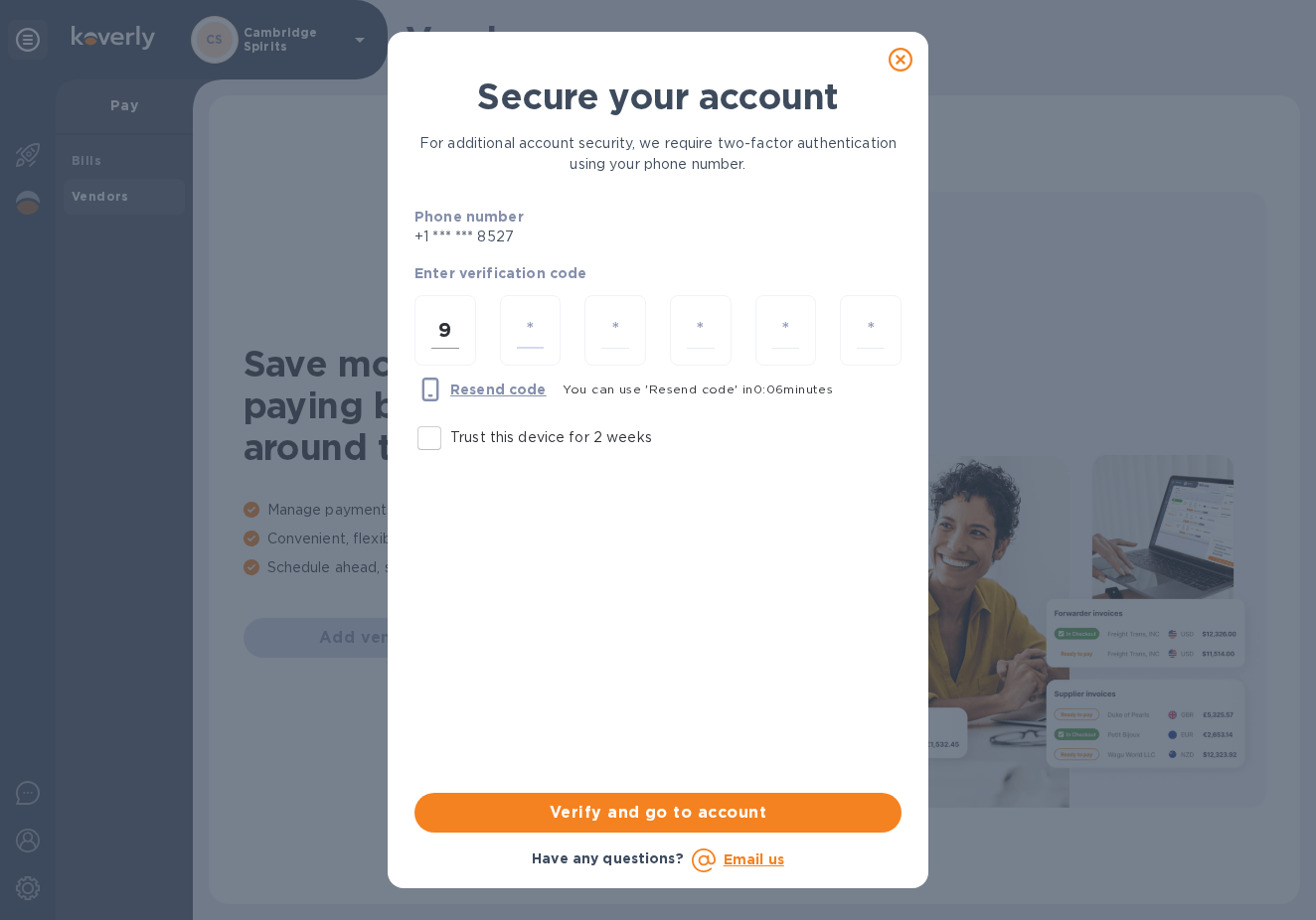 type on "6" 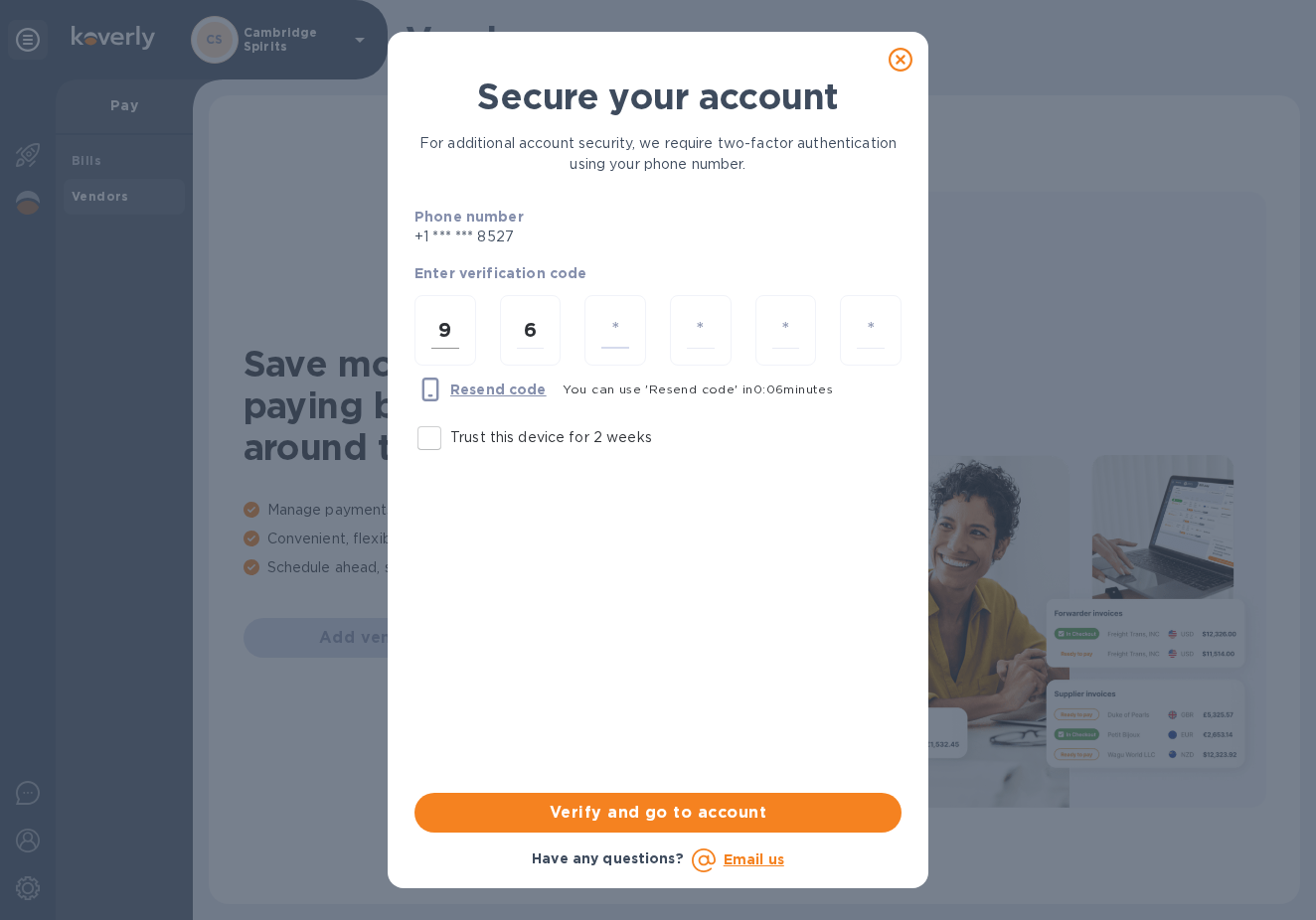 type on "7" 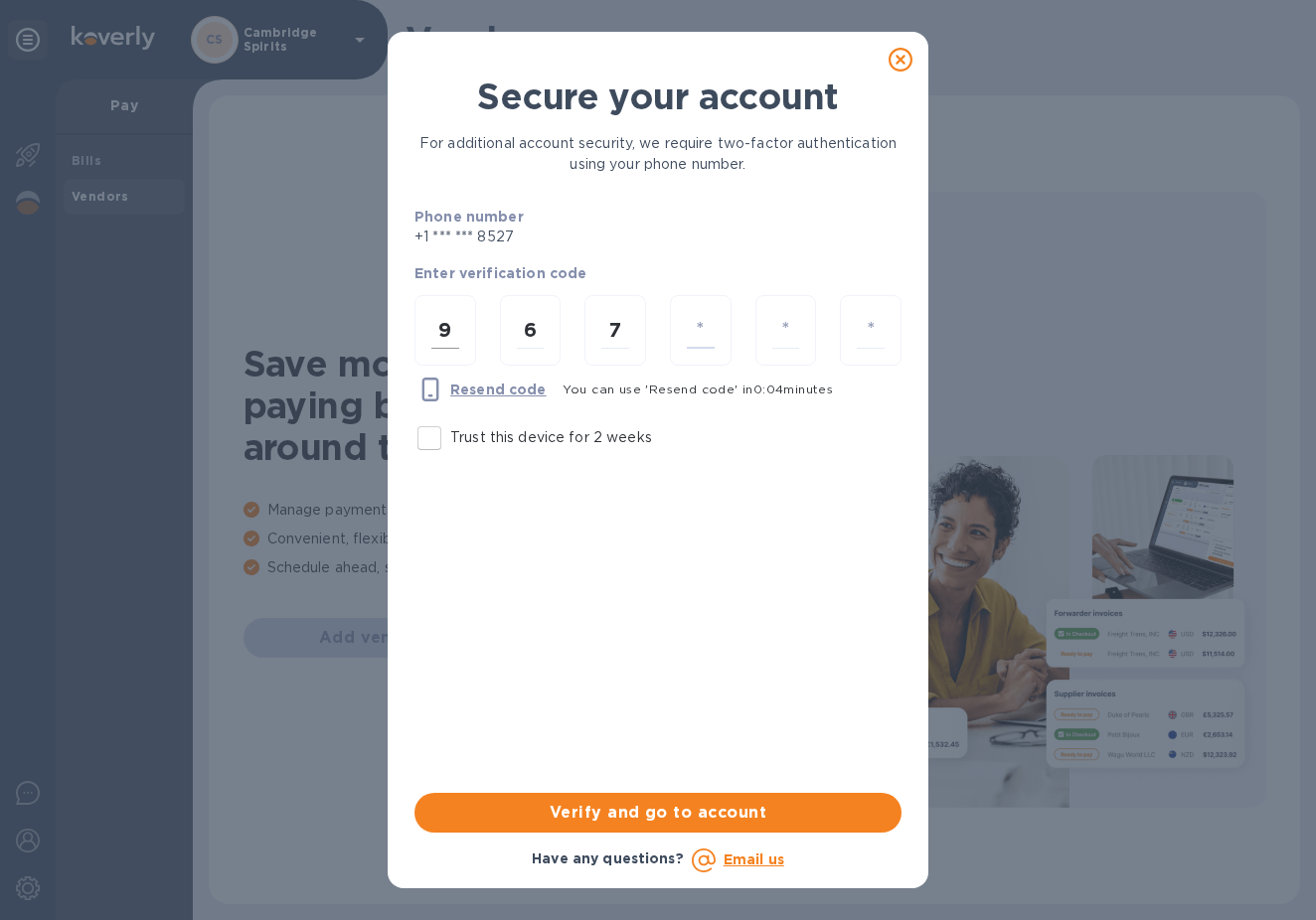 type on "8" 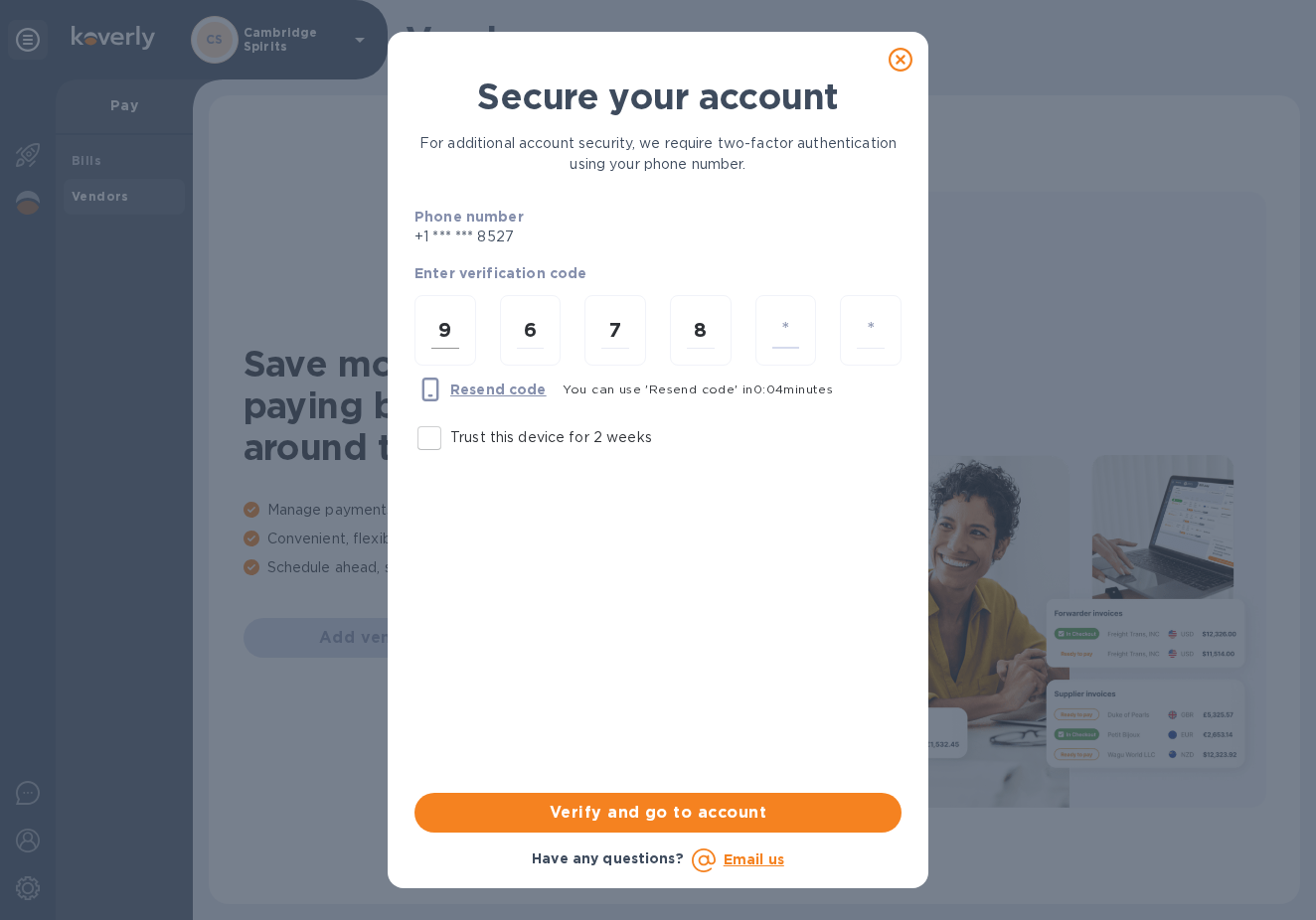 type on "2" 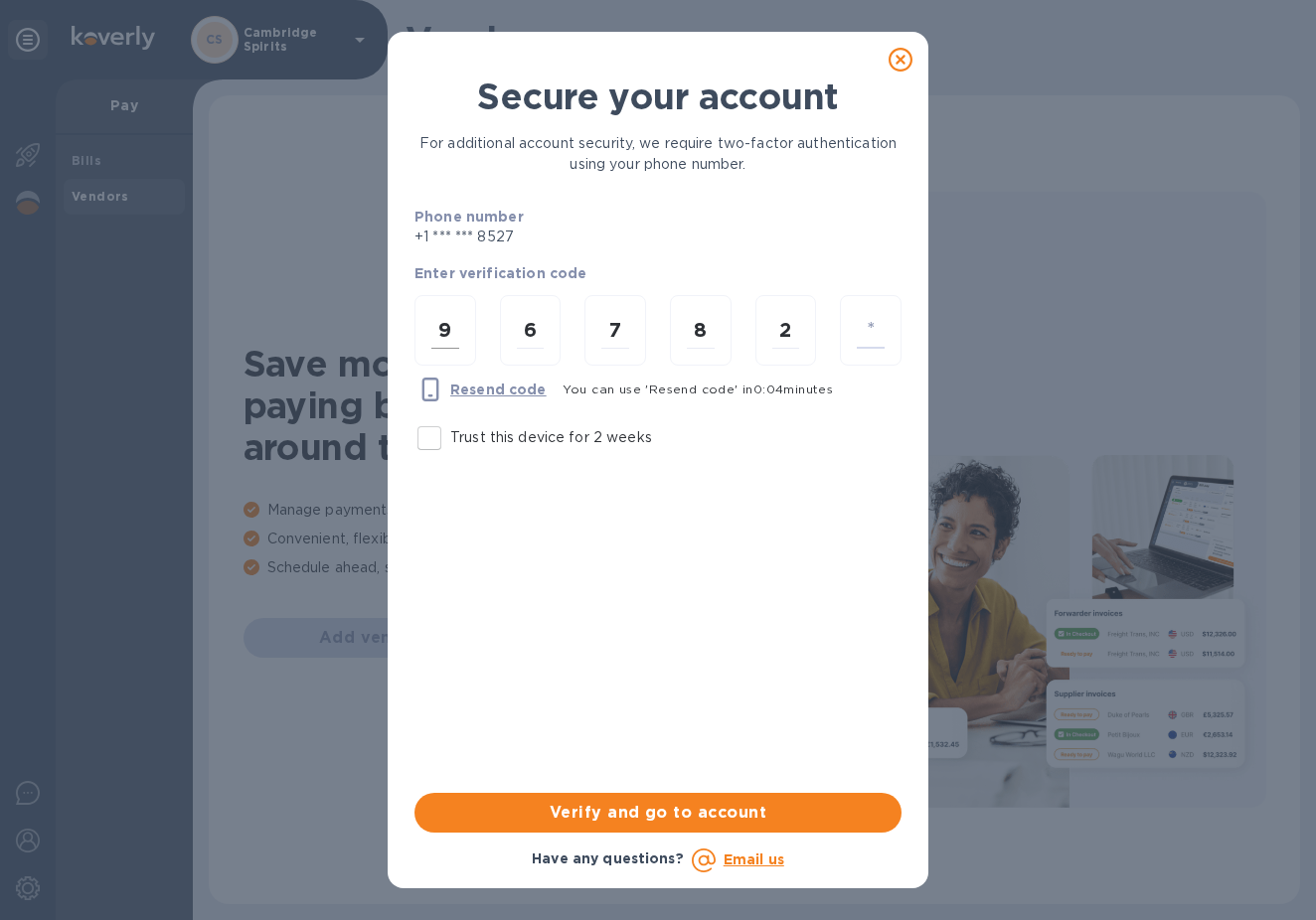 type on "5" 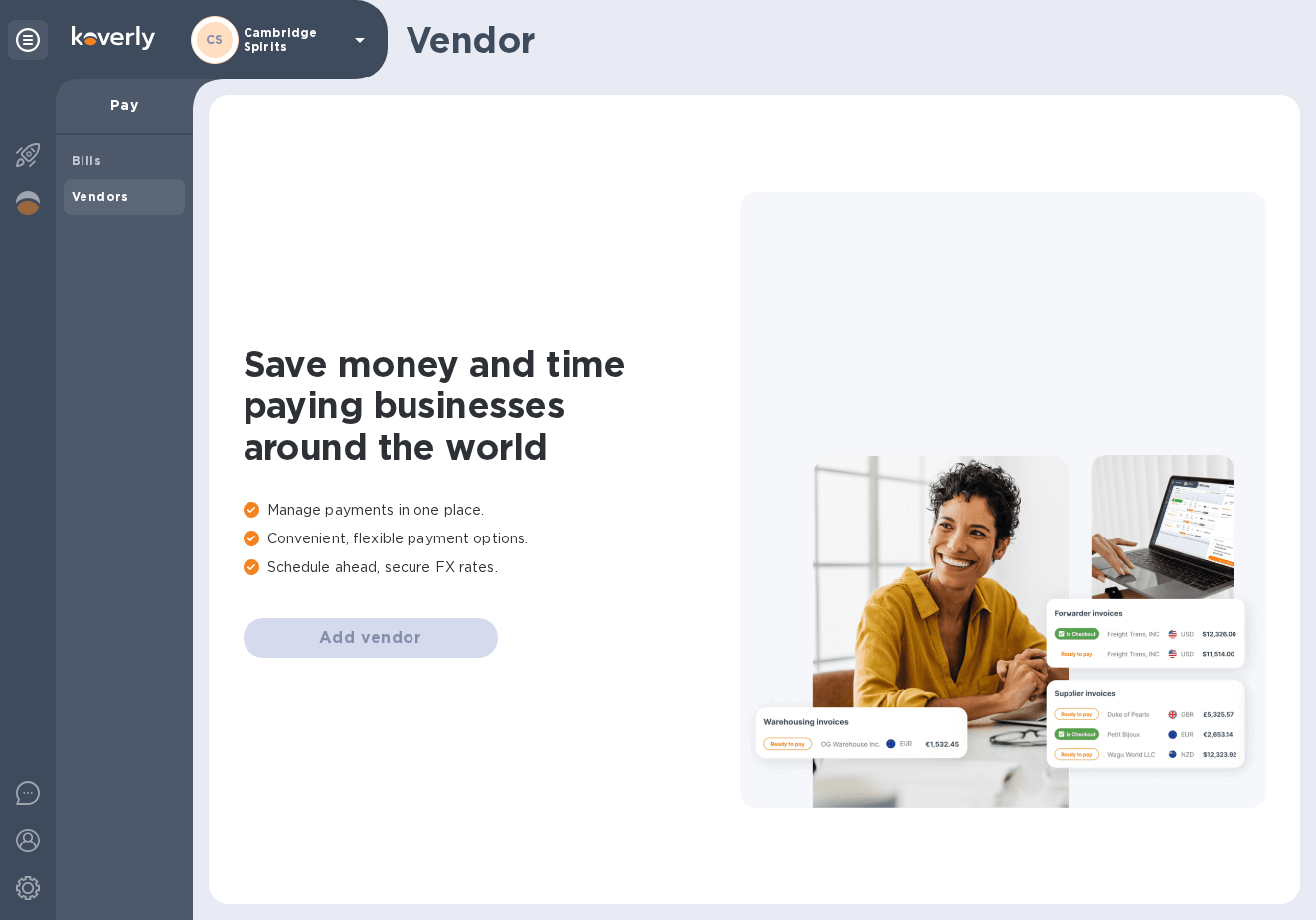 scroll, scrollTop: 0, scrollLeft: 0, axis: both 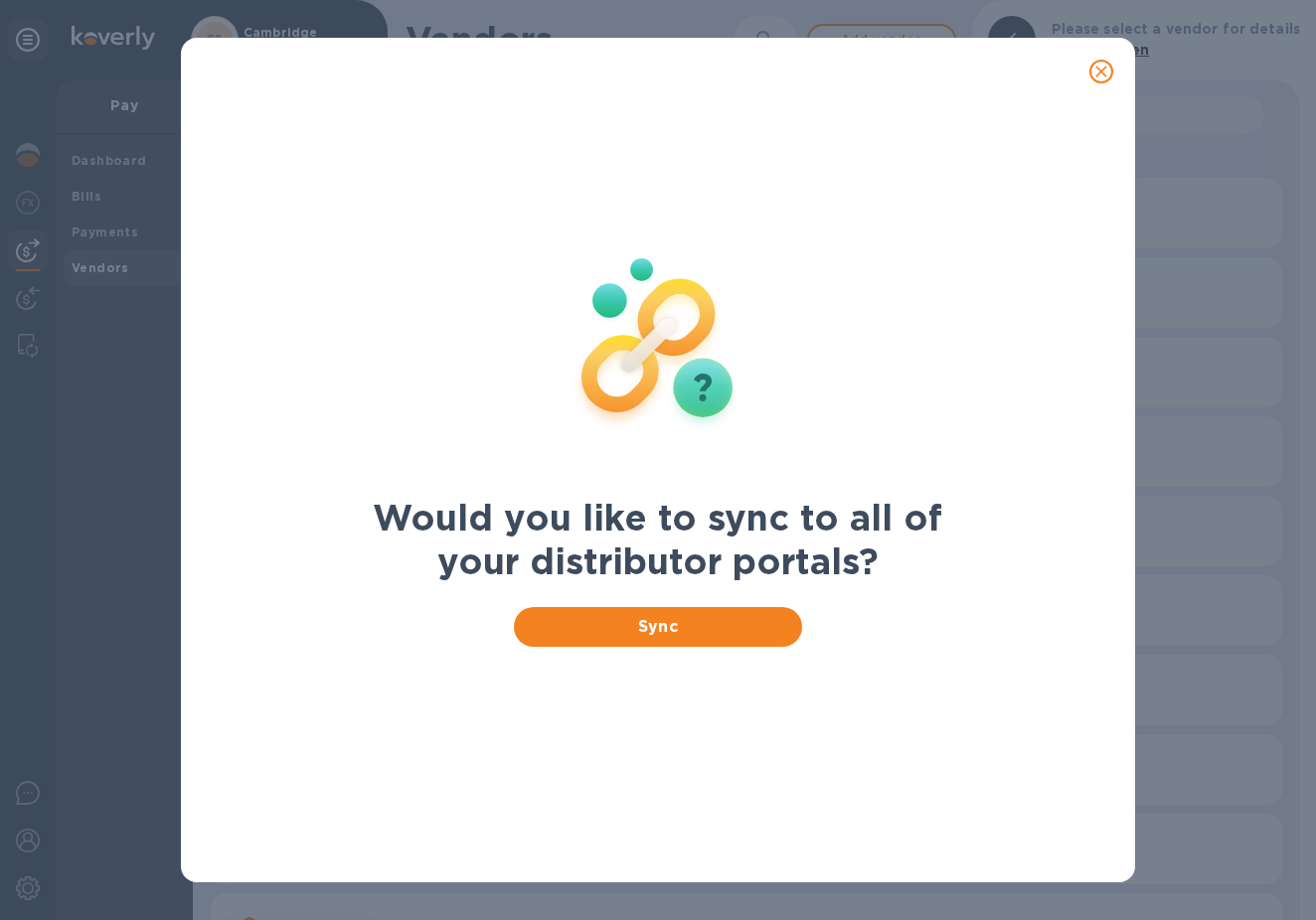 click 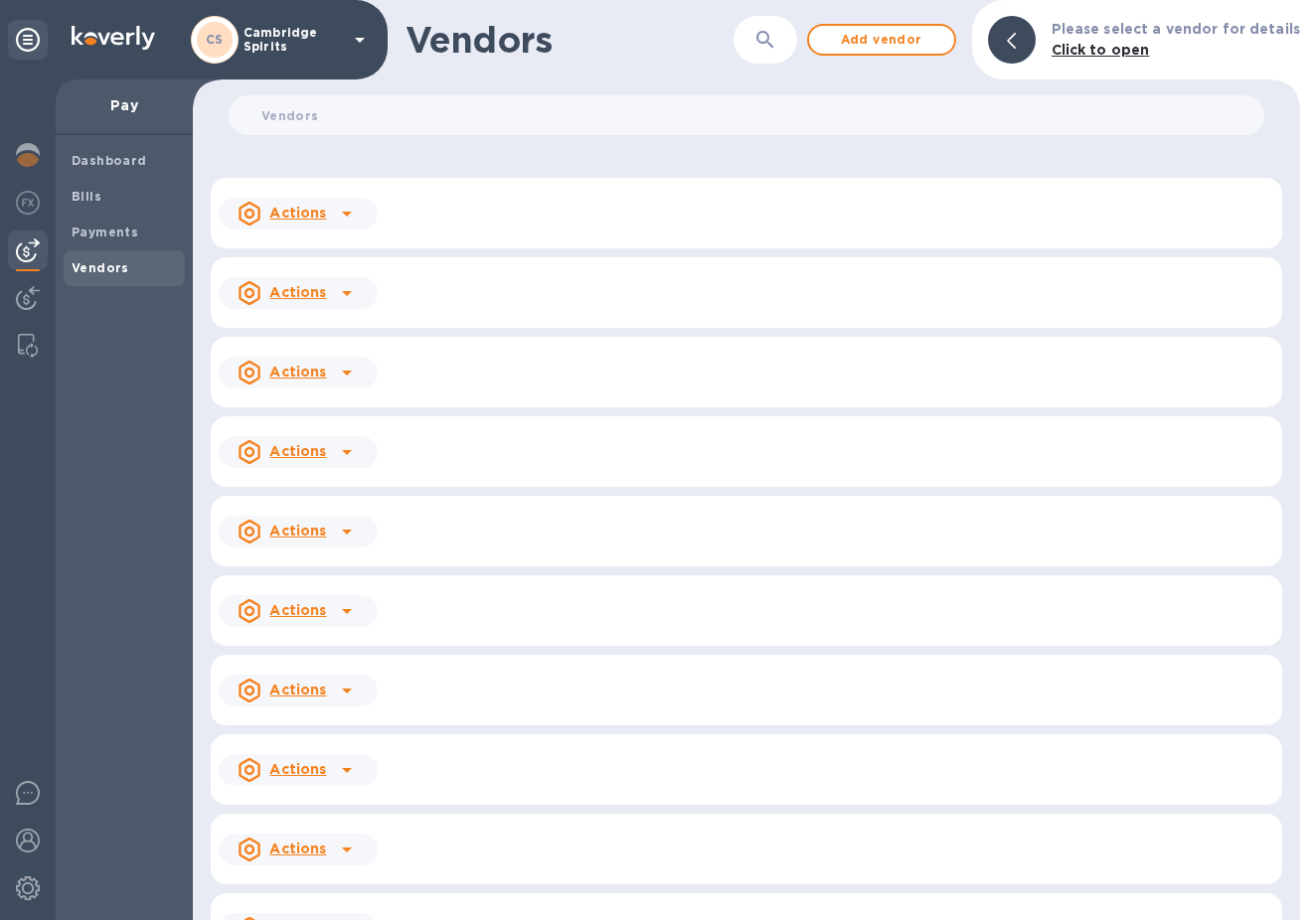 click 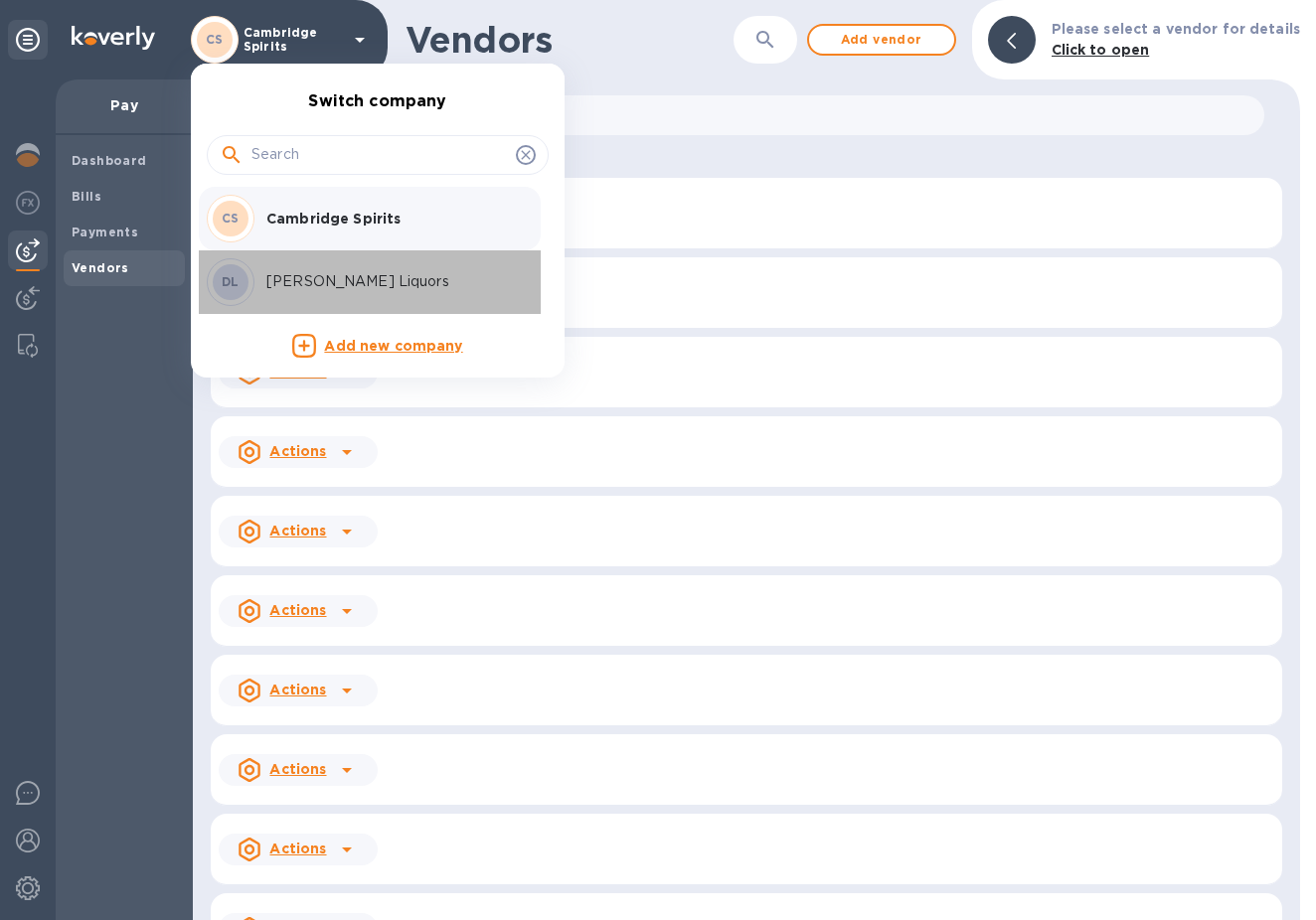 click on "Dana Hill Liquors" at bounding box center (392, 281) 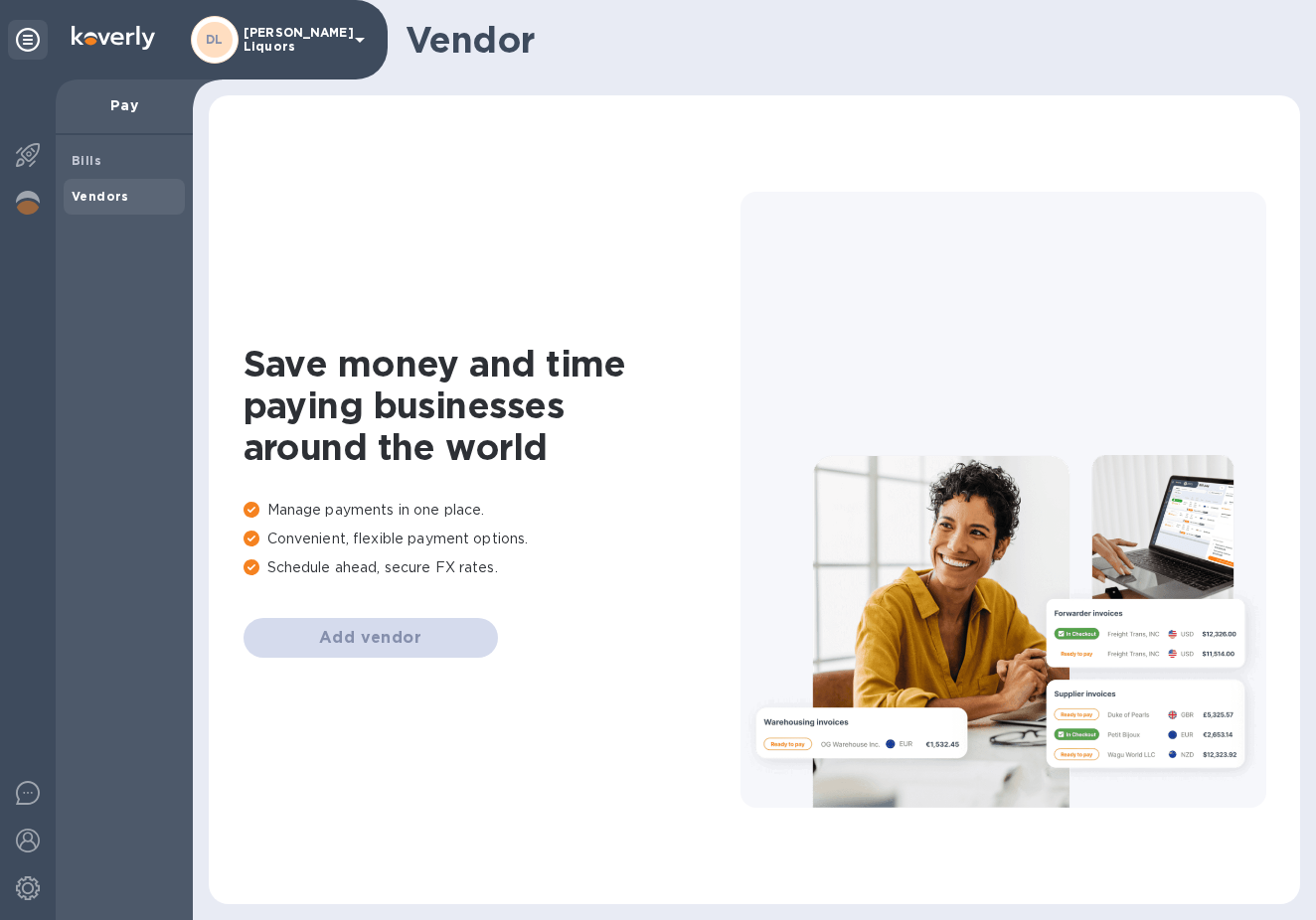 scroll, scrollTop: 0, scrollLeft: 0, axis: both 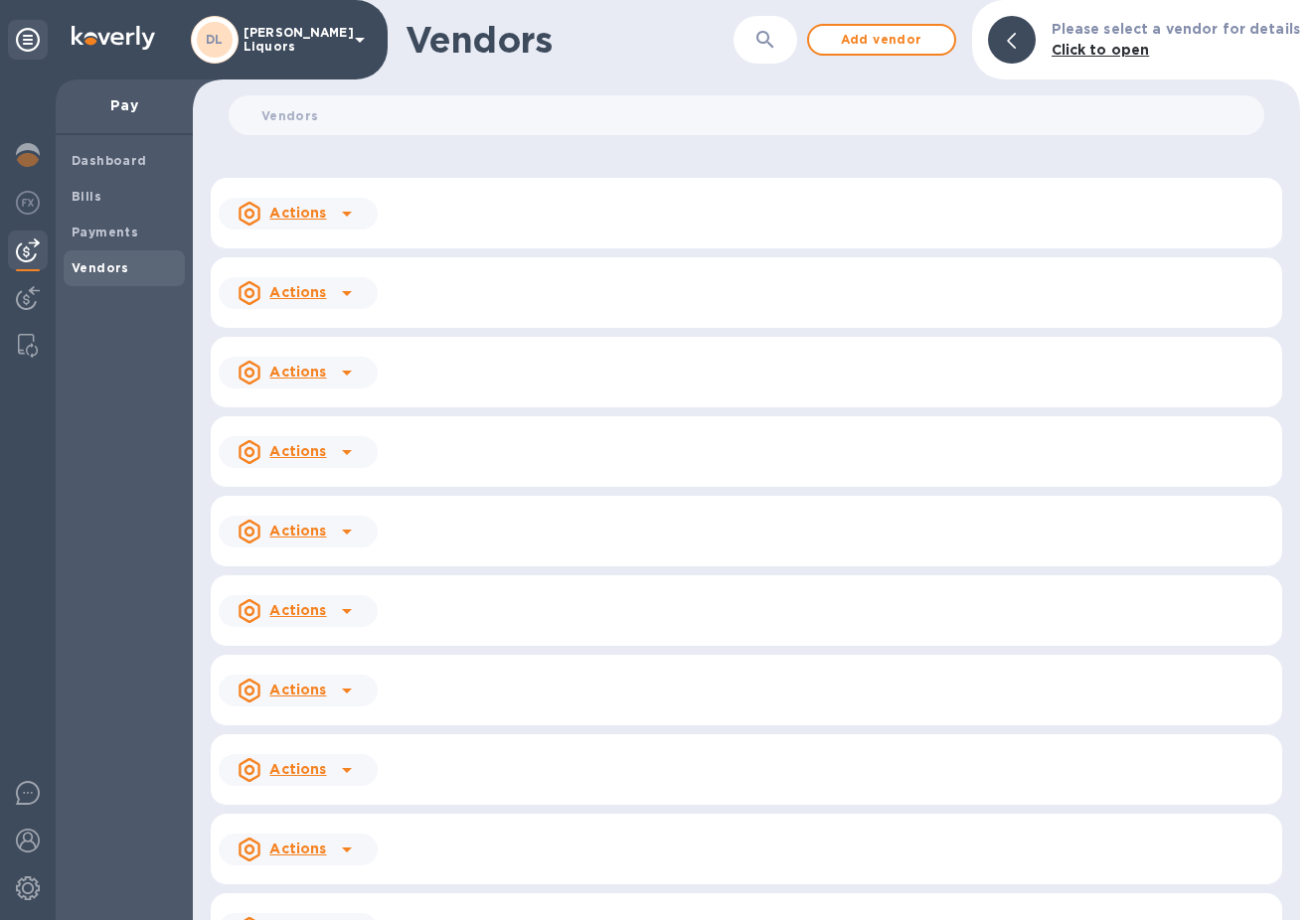 click on "Vendors" at bounding box center (100, 267) 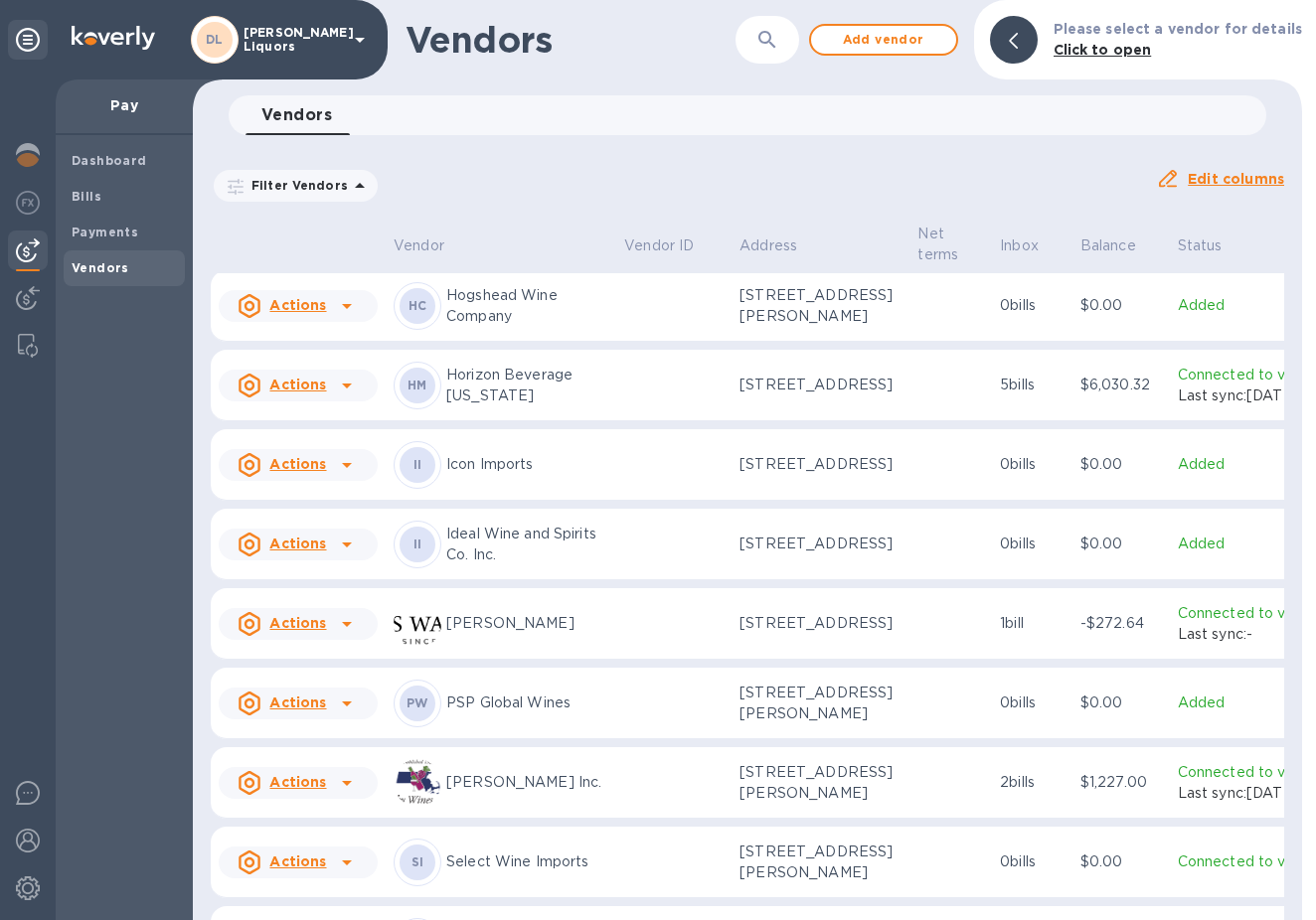scroll, scrollTop: 1377, scrollLeft: 0, axis: vertical 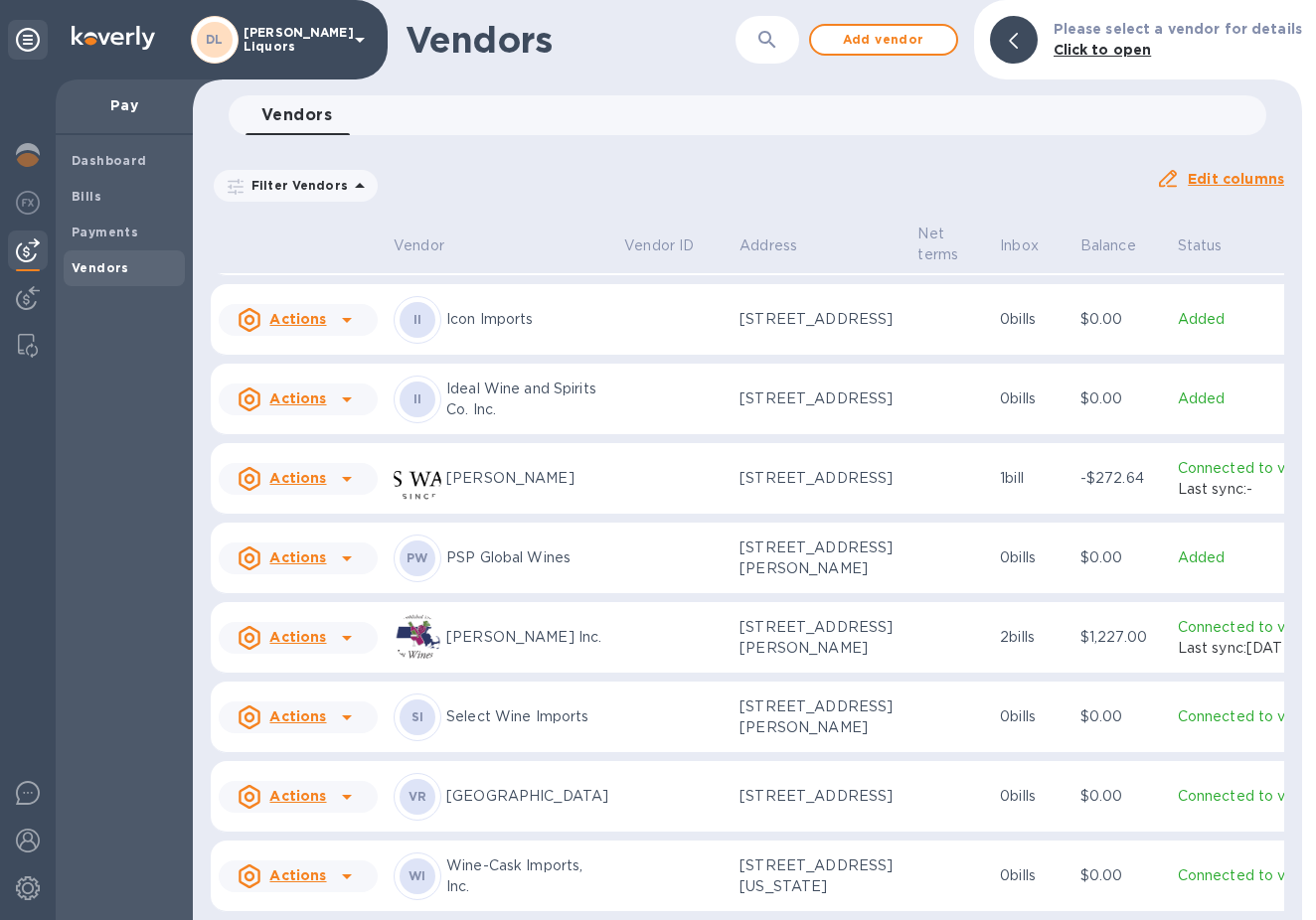 click at bounding box center (674, 638) 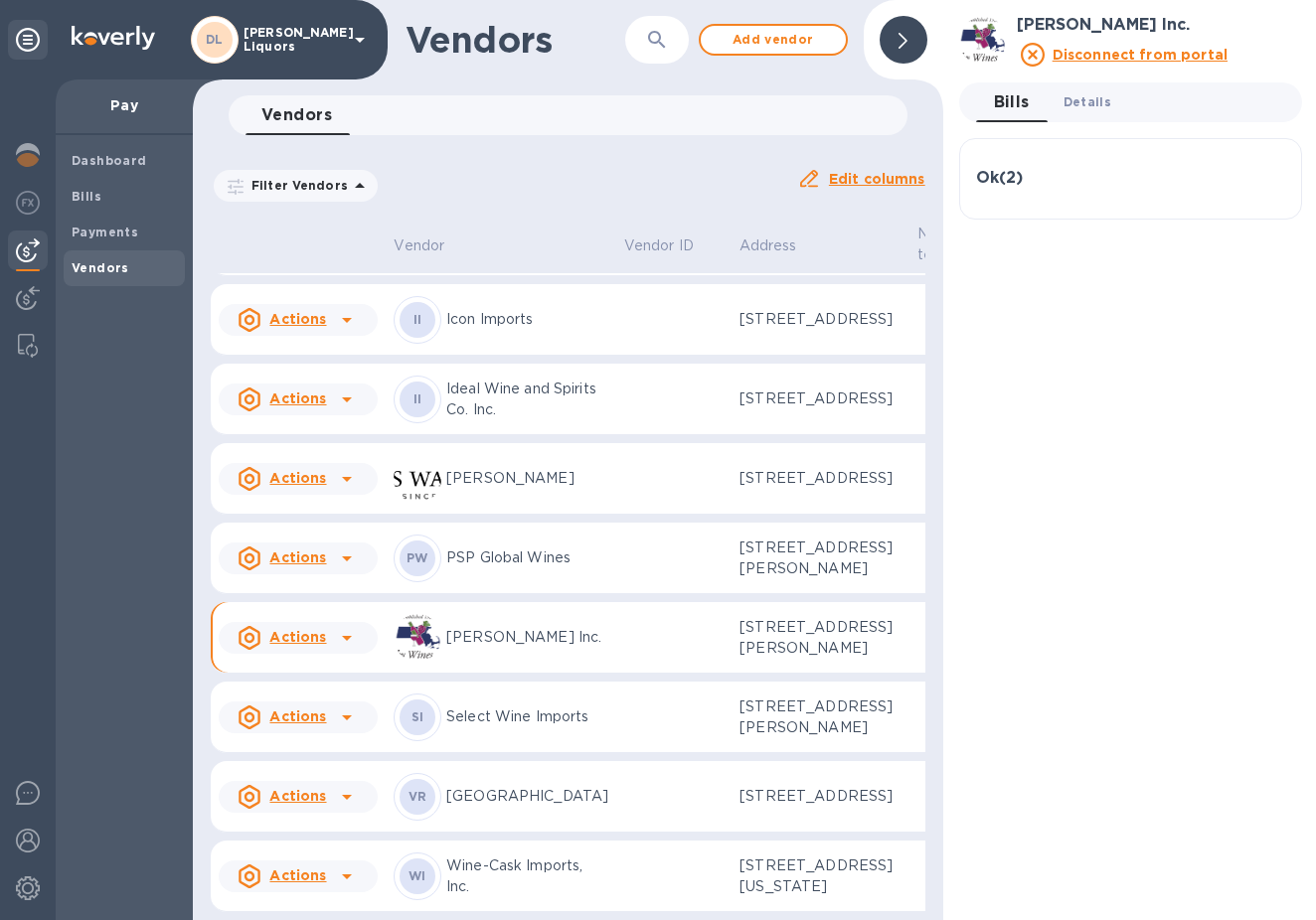click on "Details 0" at bounding box center [1087, 101] 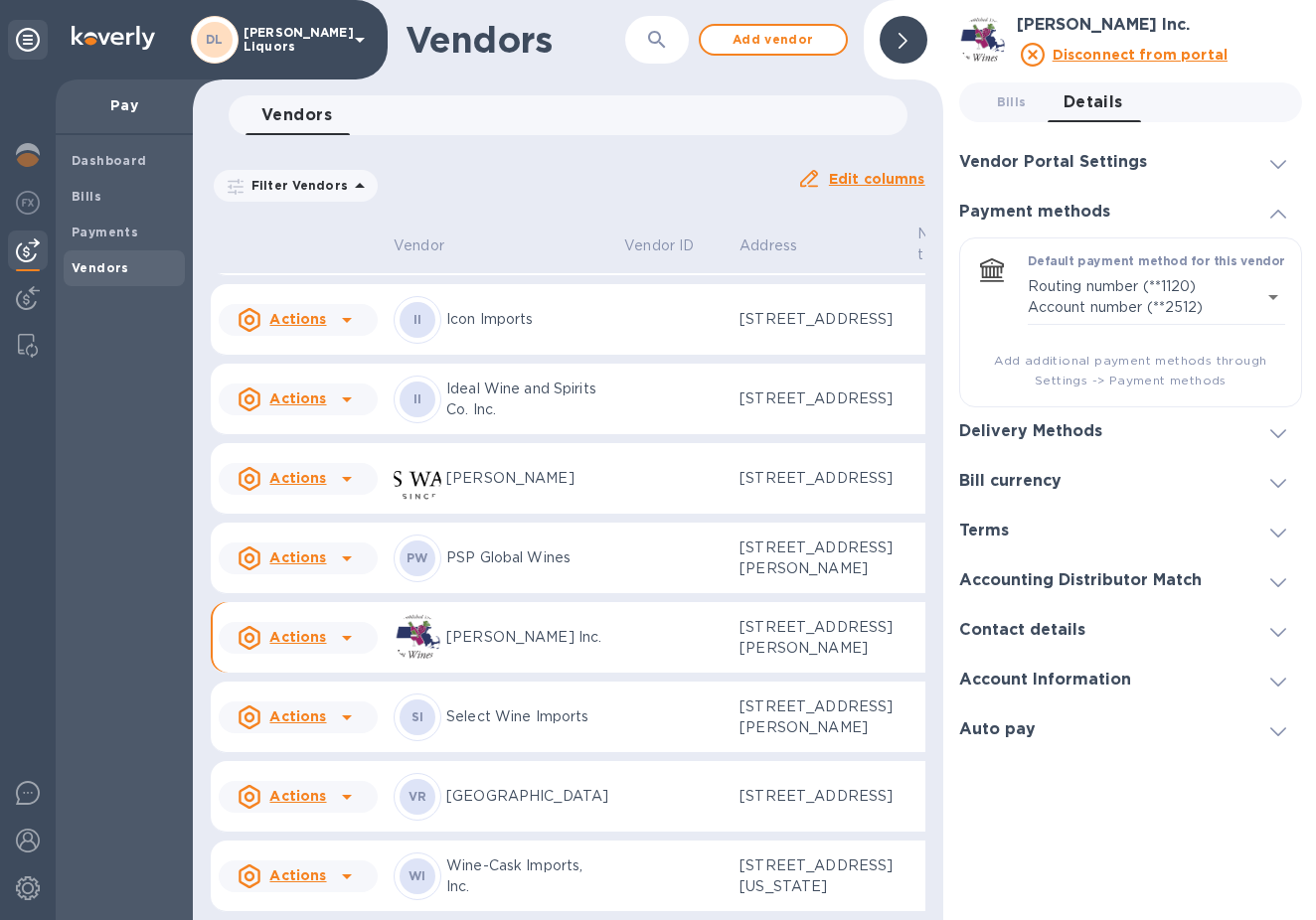 click on "Vendor Portal Settings" at bounding box center [1053, 162] 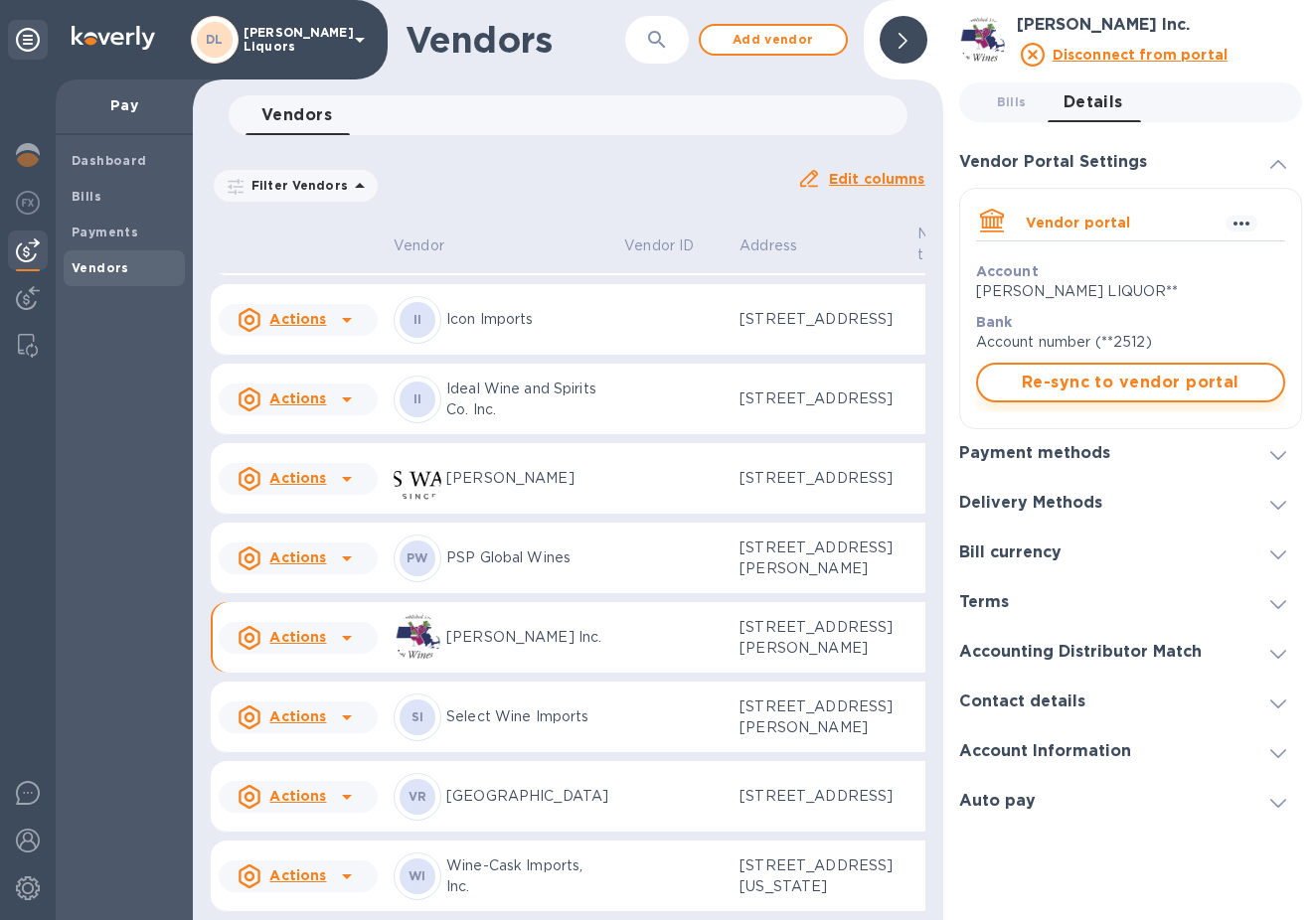 click on "Re-sync to vendor portal" at bounding box center (1130, 383) 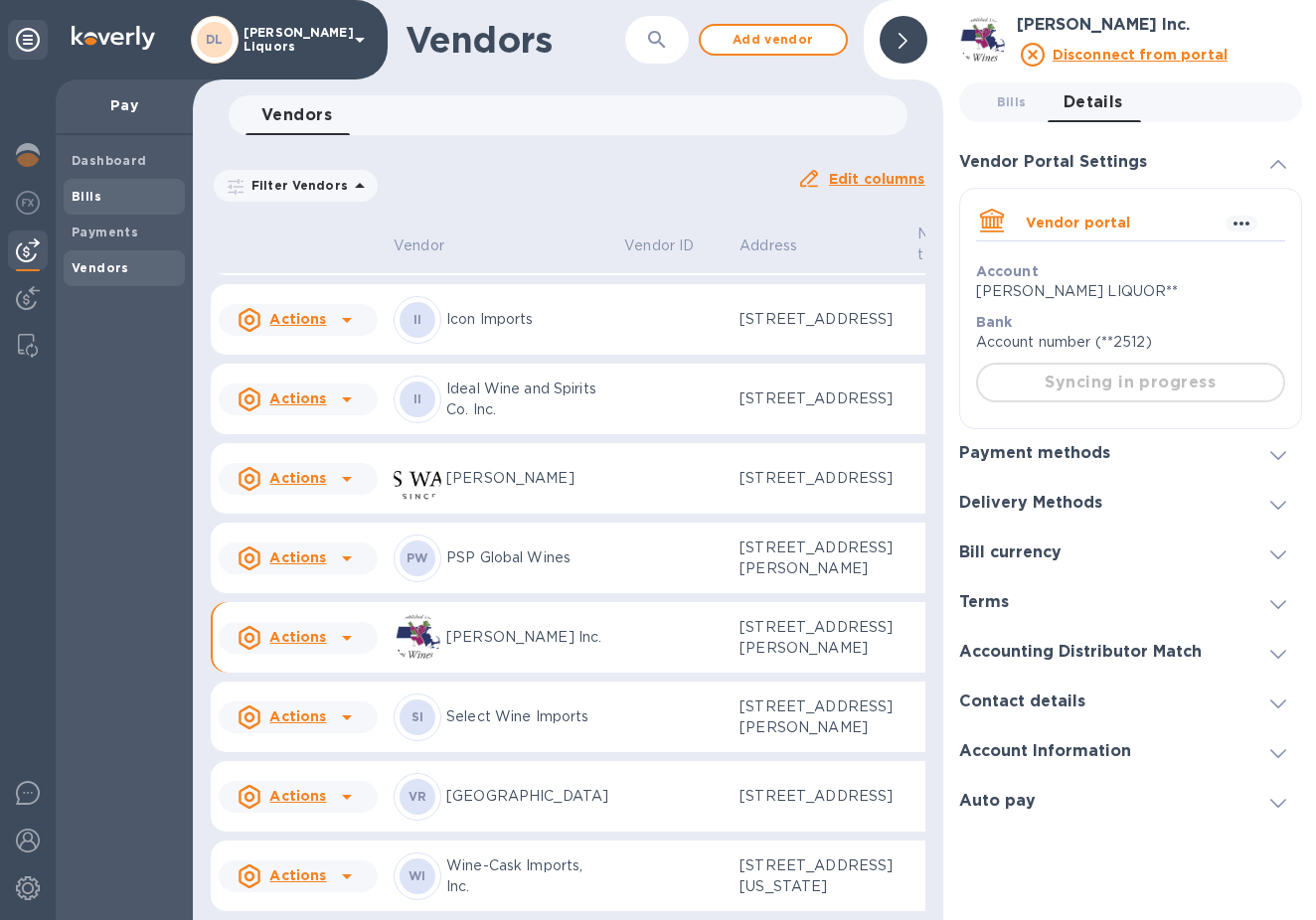 click on "Bills" at bounding box center (86, 196) 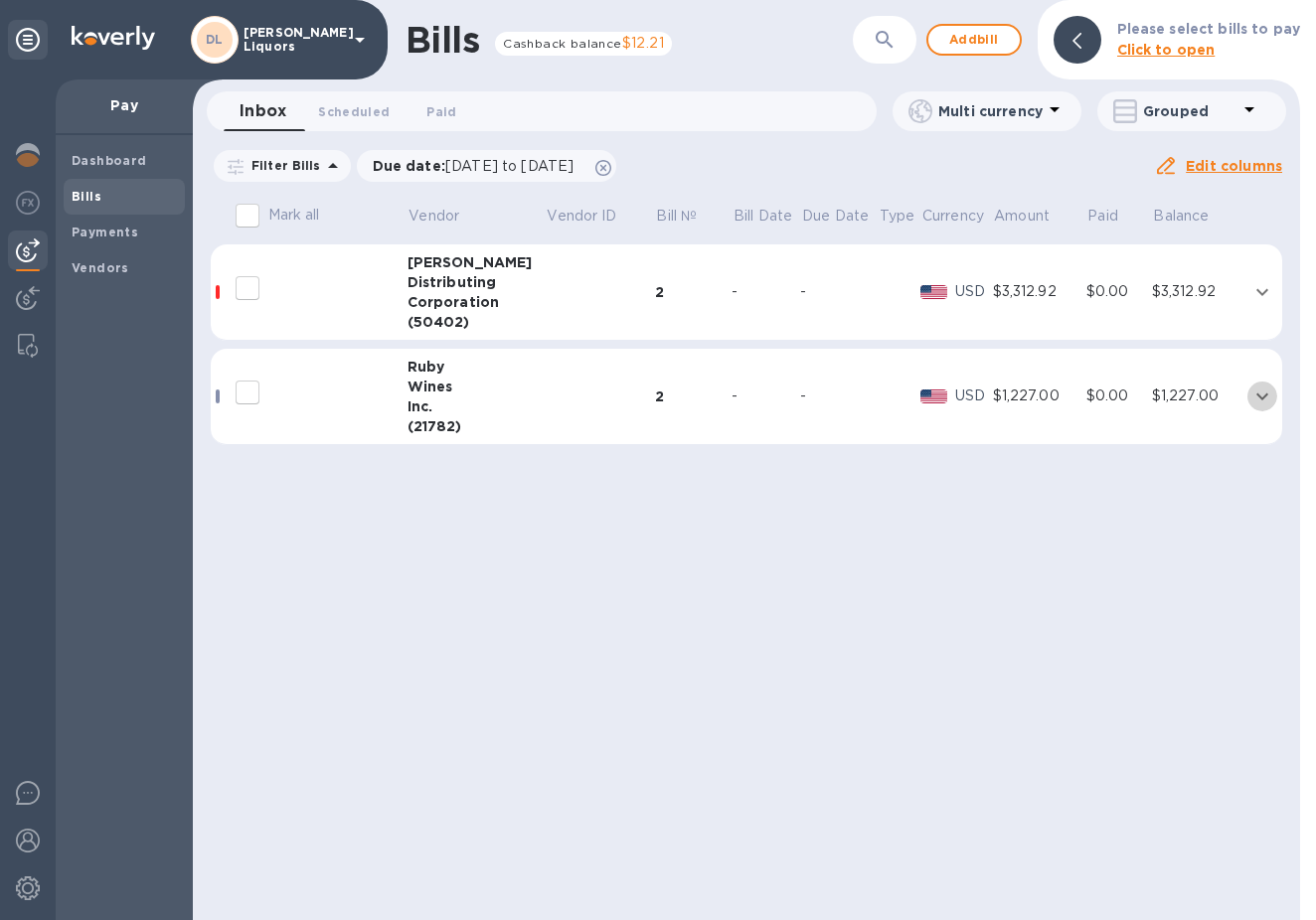 click 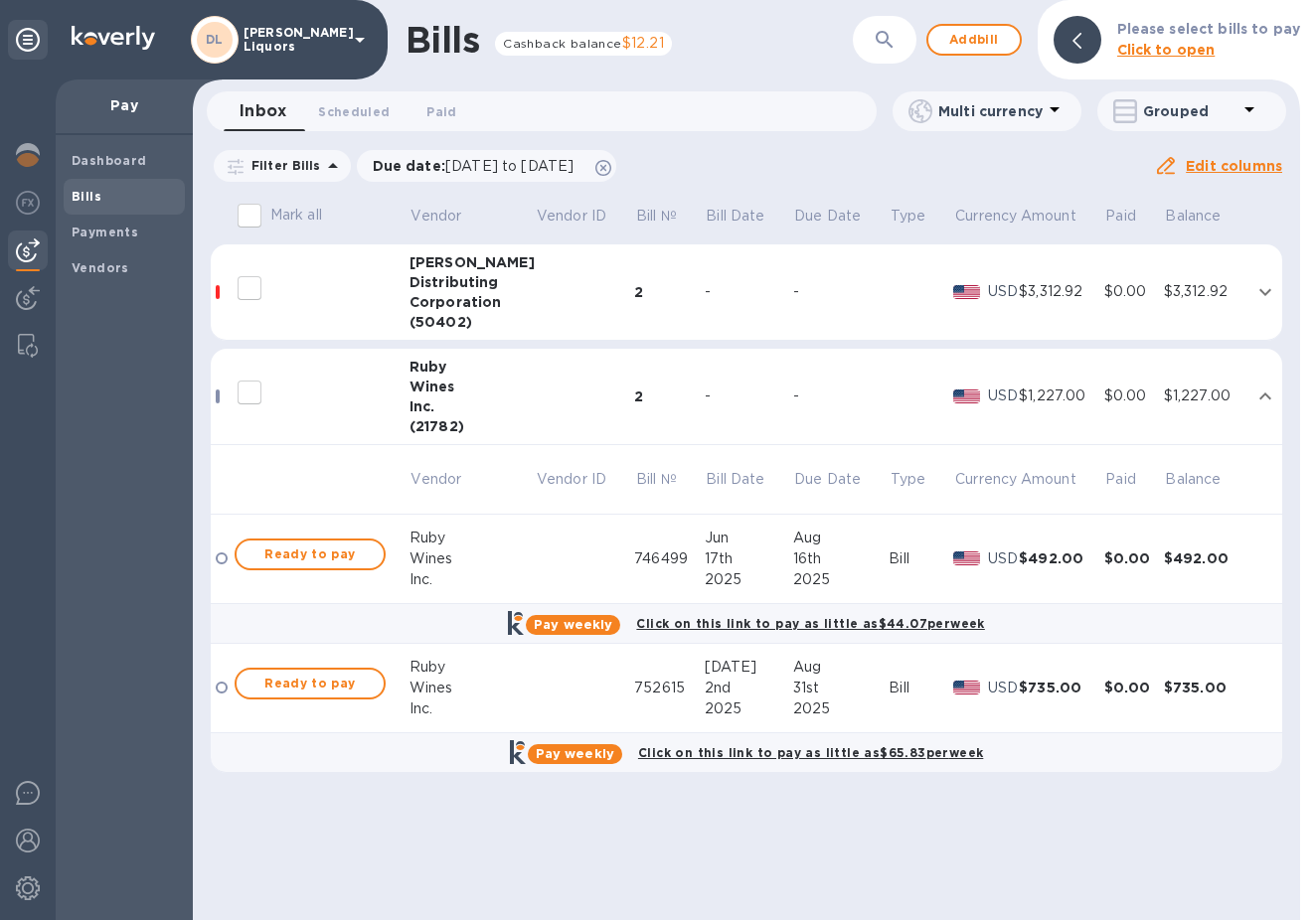click 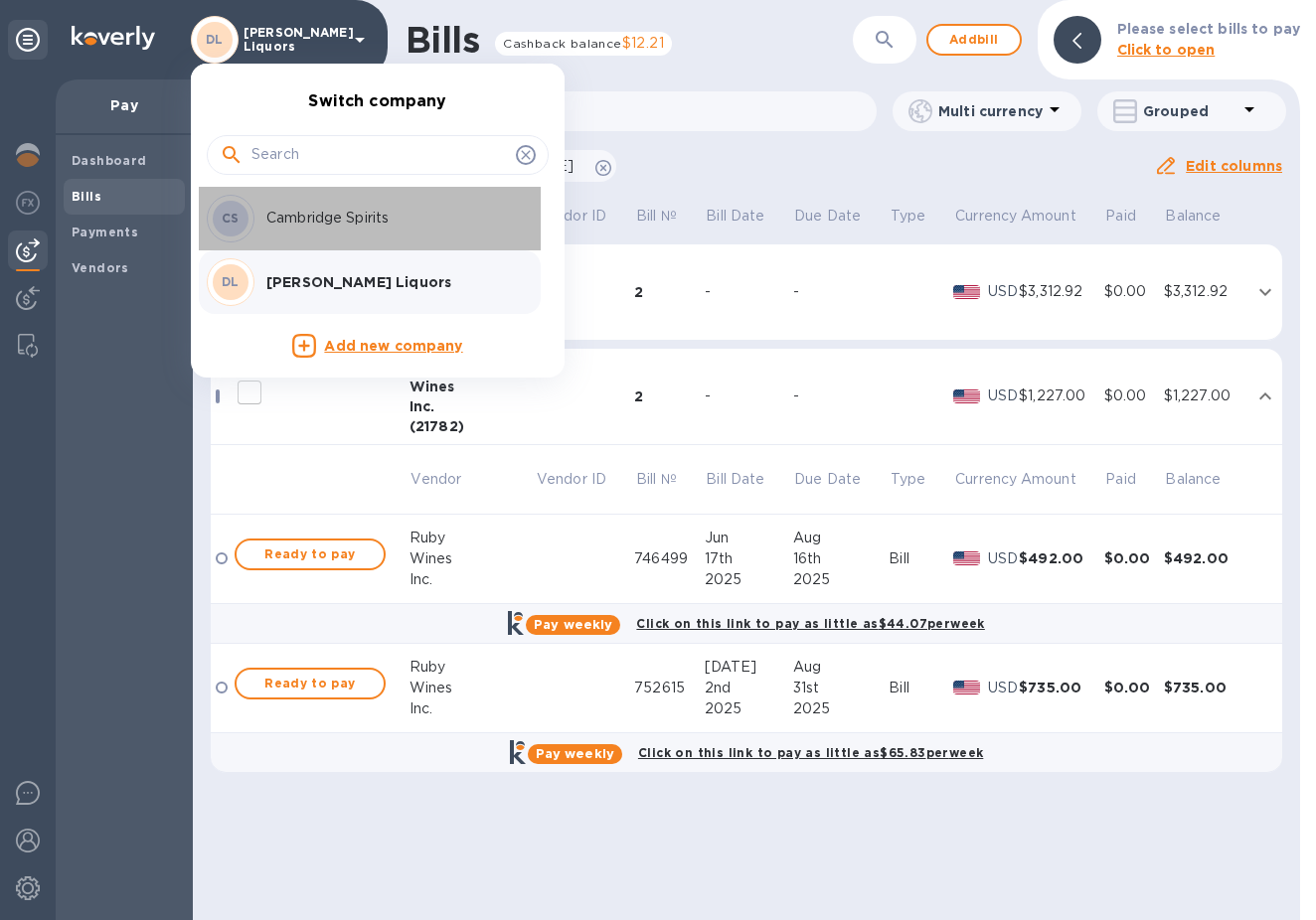click on "Cambridge Spirits" at bounding box center [392, 218] 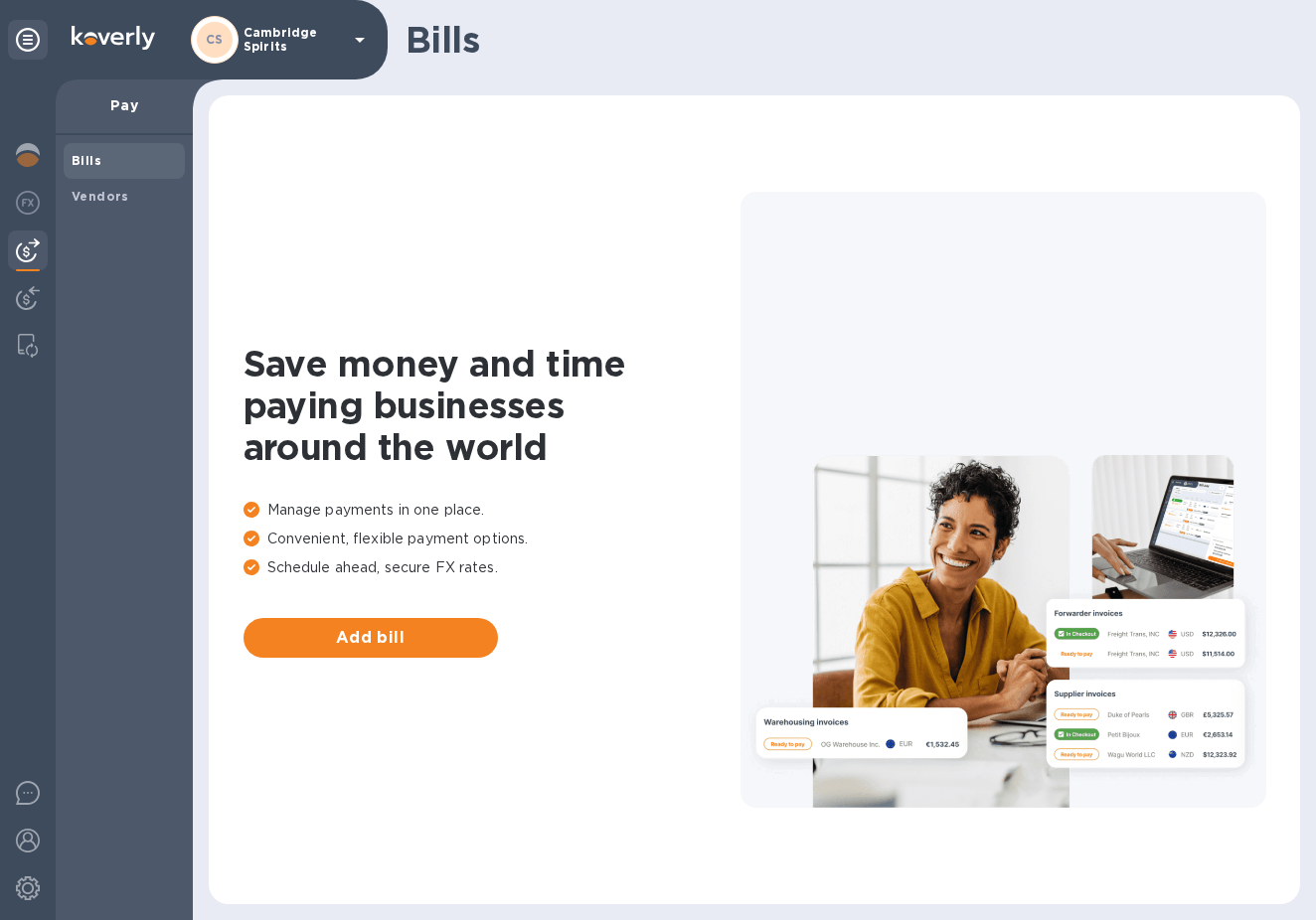 scroll, scrollTop: 0, scrollLeft: 0, axis: both 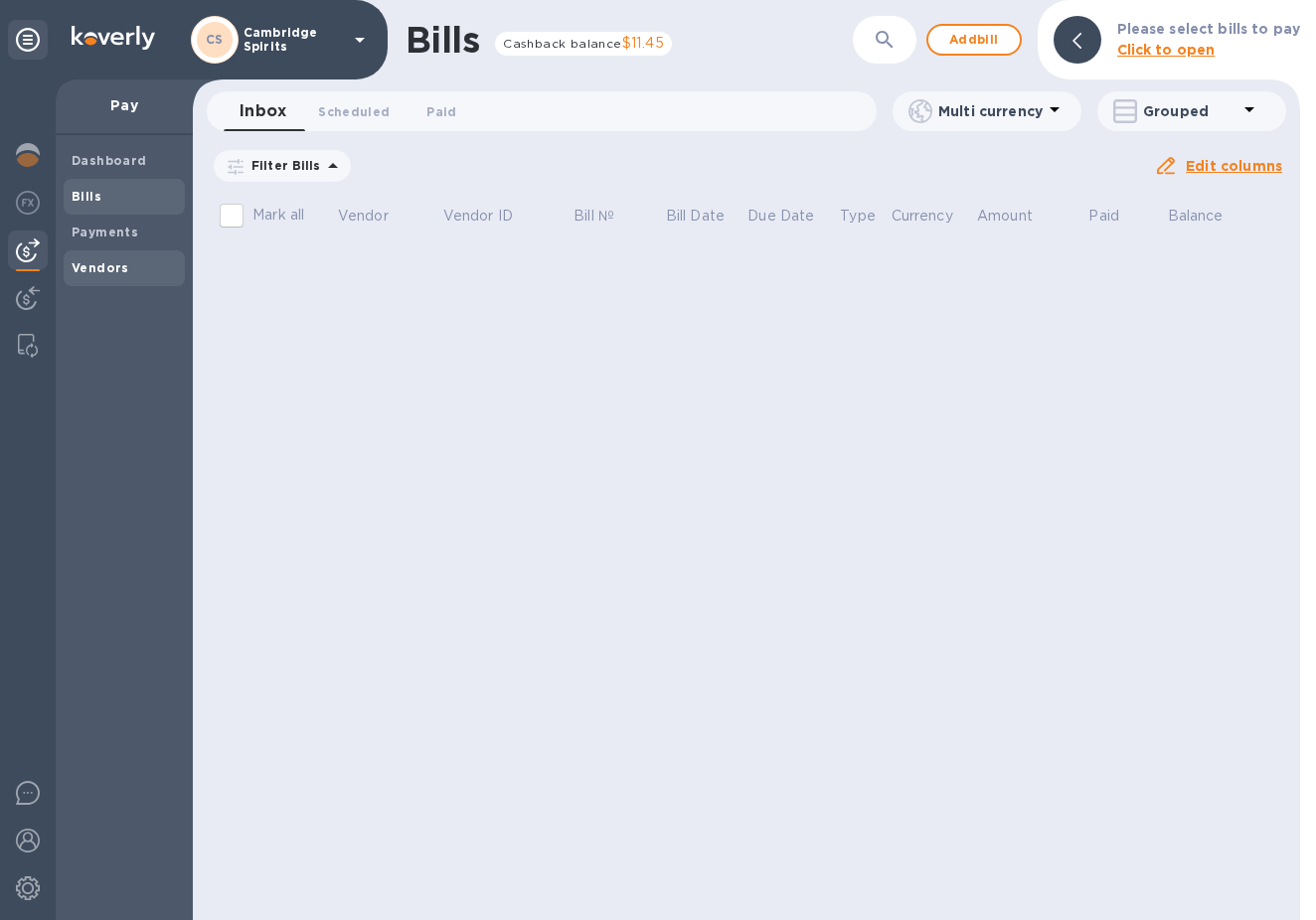click on "Vendors" at bounding box center [100, 267] 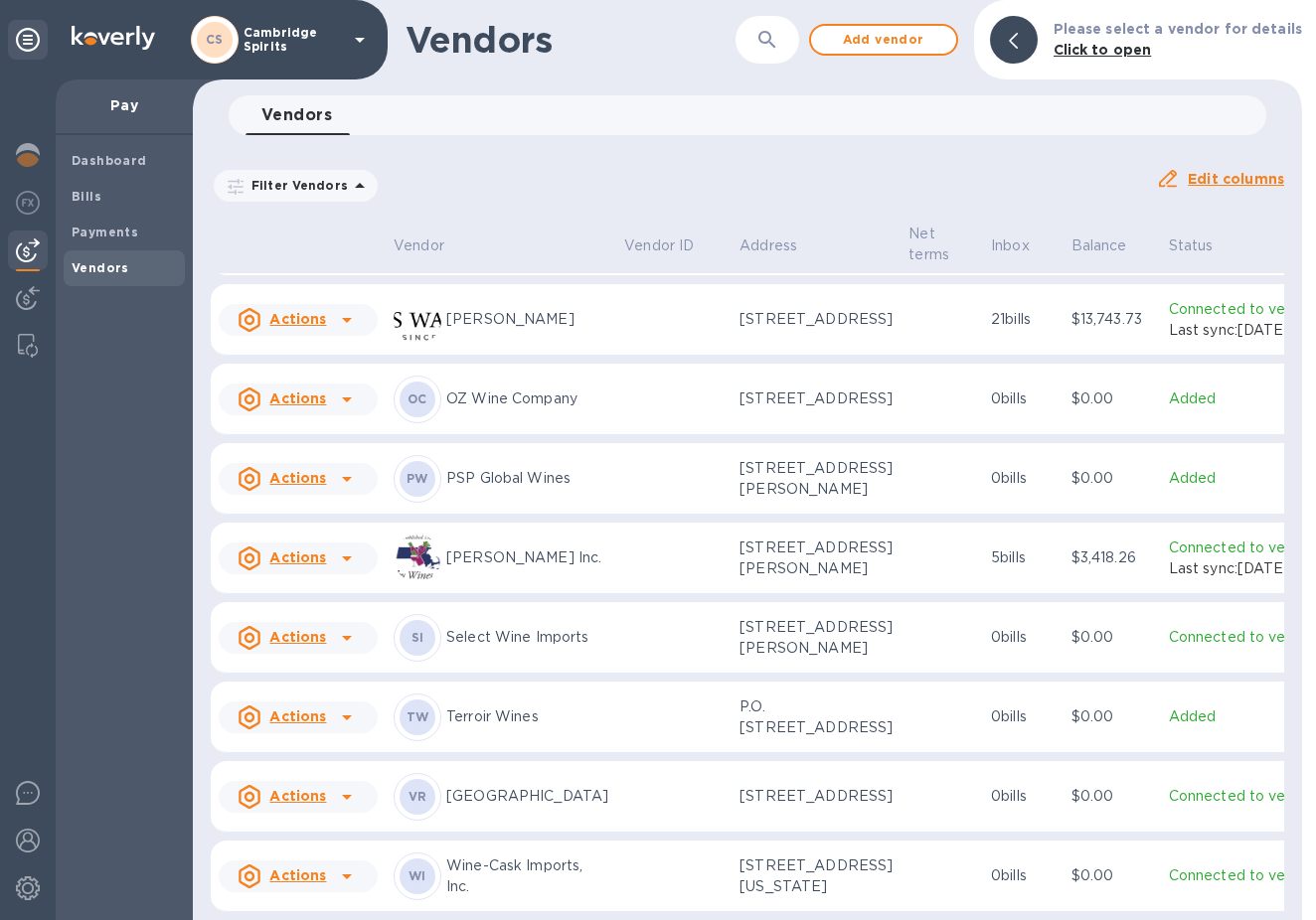 scroll, scrollTop: 2092, scrollLeft: 0, axis: vertical 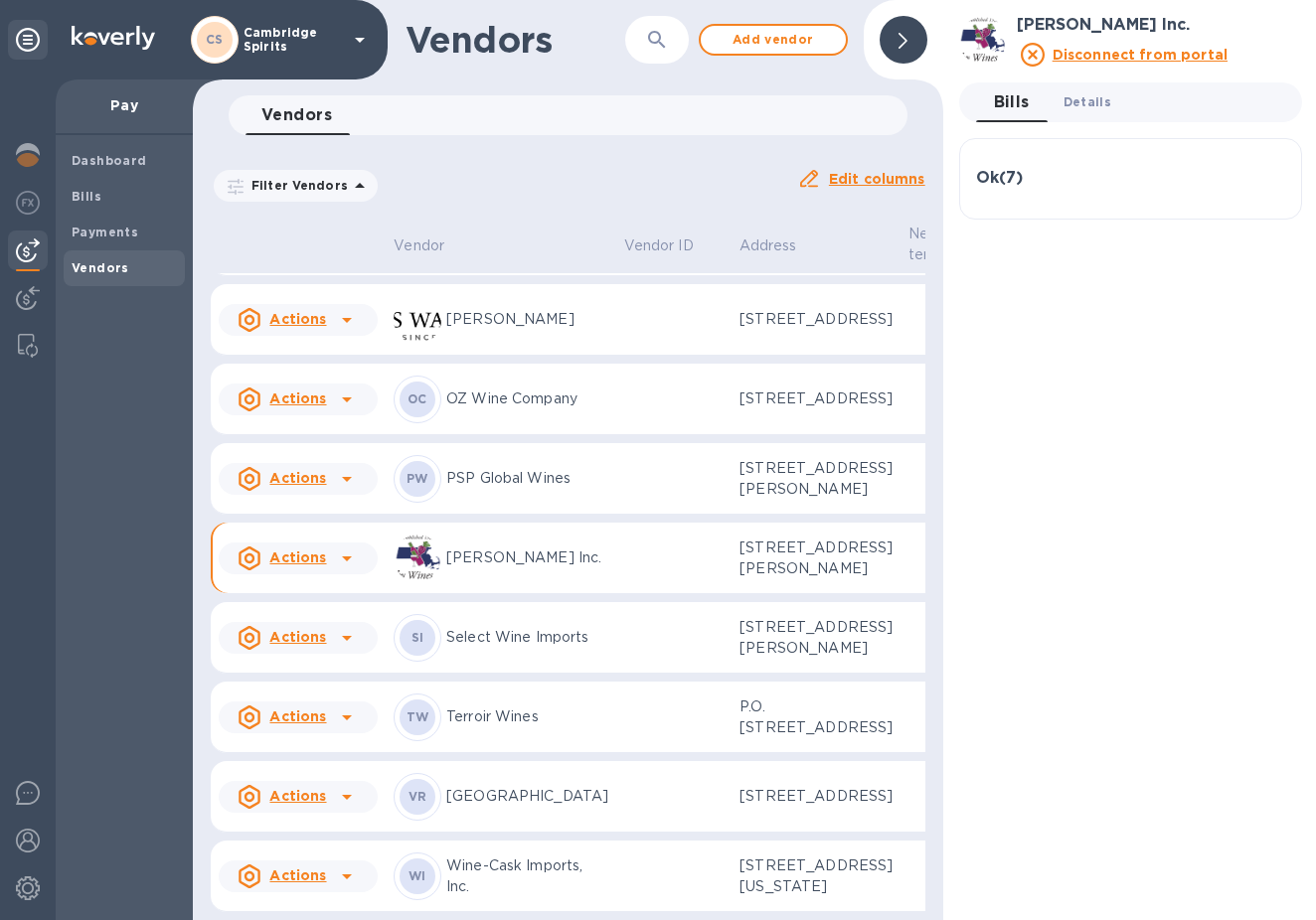 click on "Details 0" at bounding box center [1087, 101] 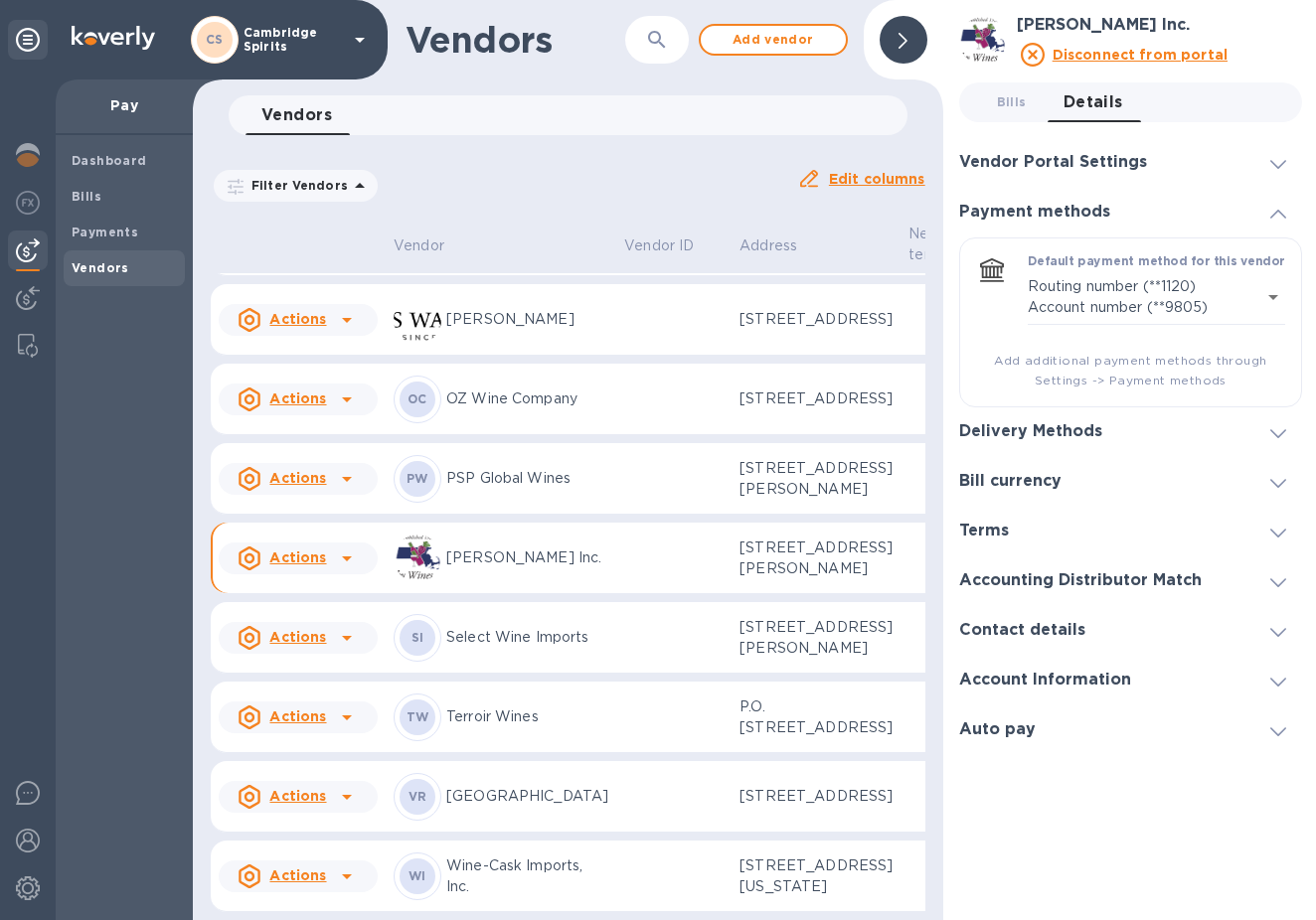 click on "Vendor Portal Settings" at bounding box center (1053, 162) 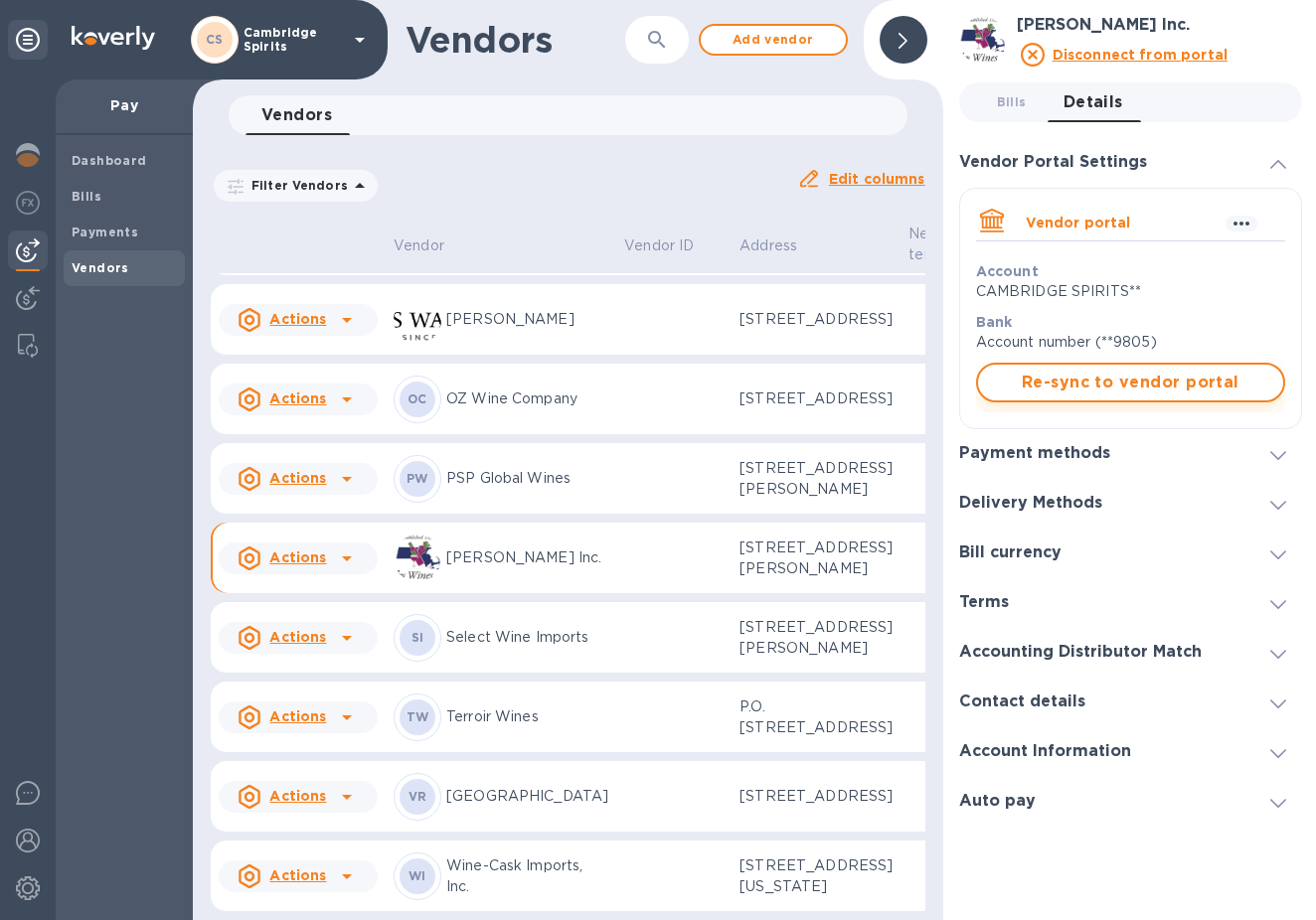 click on "Re-sync to vendor portal" at bounding box center [1130, 383] 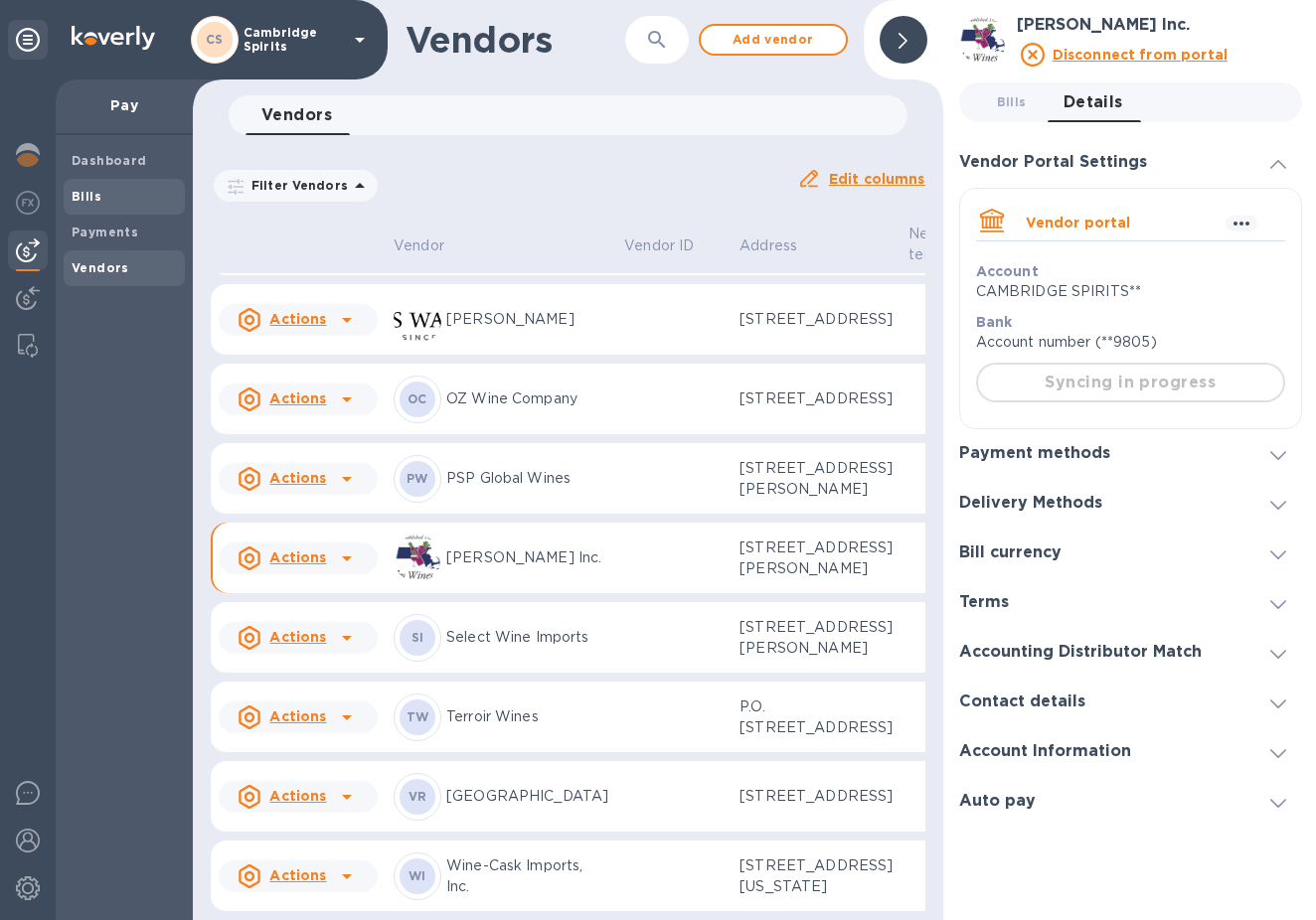 click on "Bills" at bounding box center [86, 196] 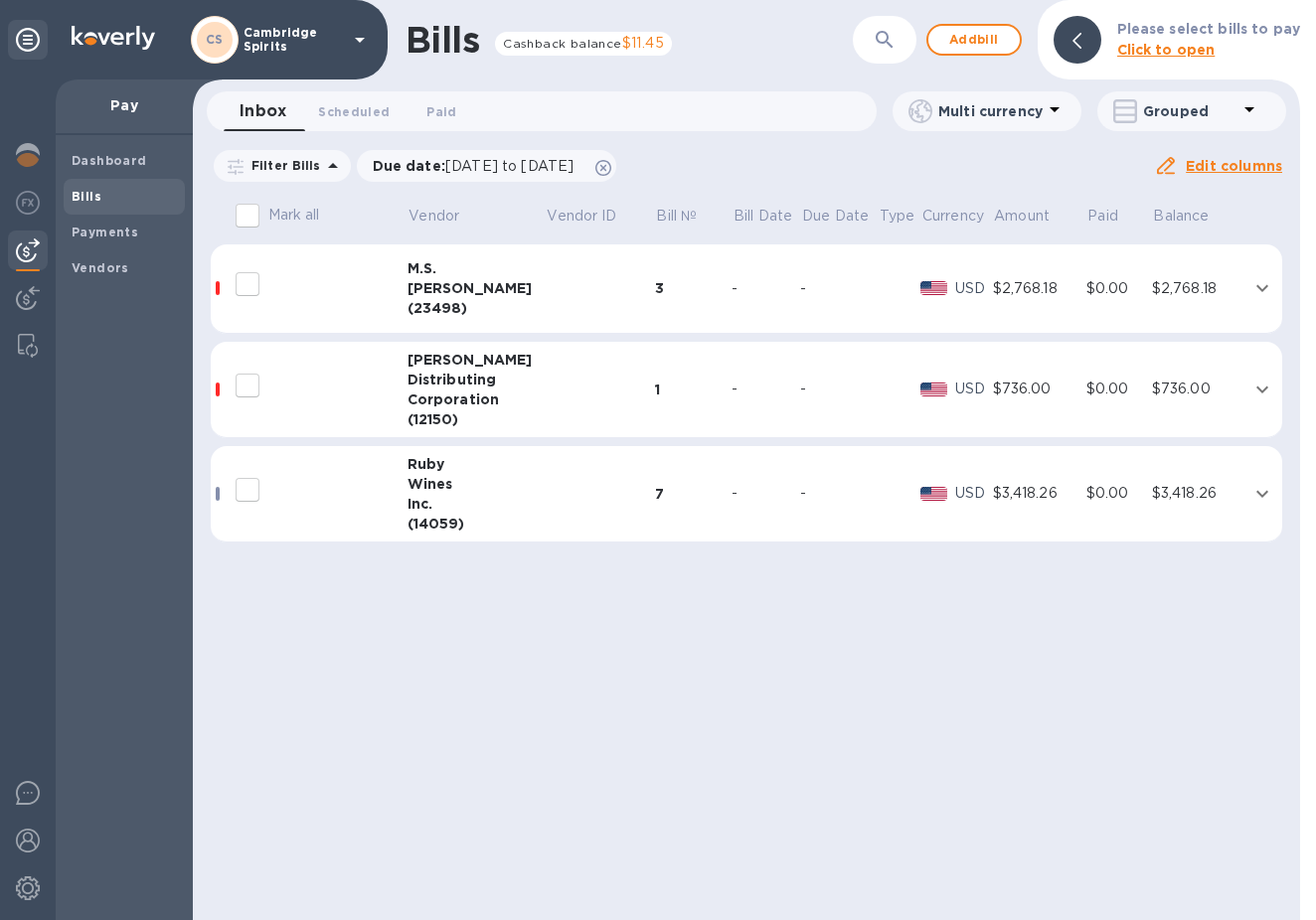 click 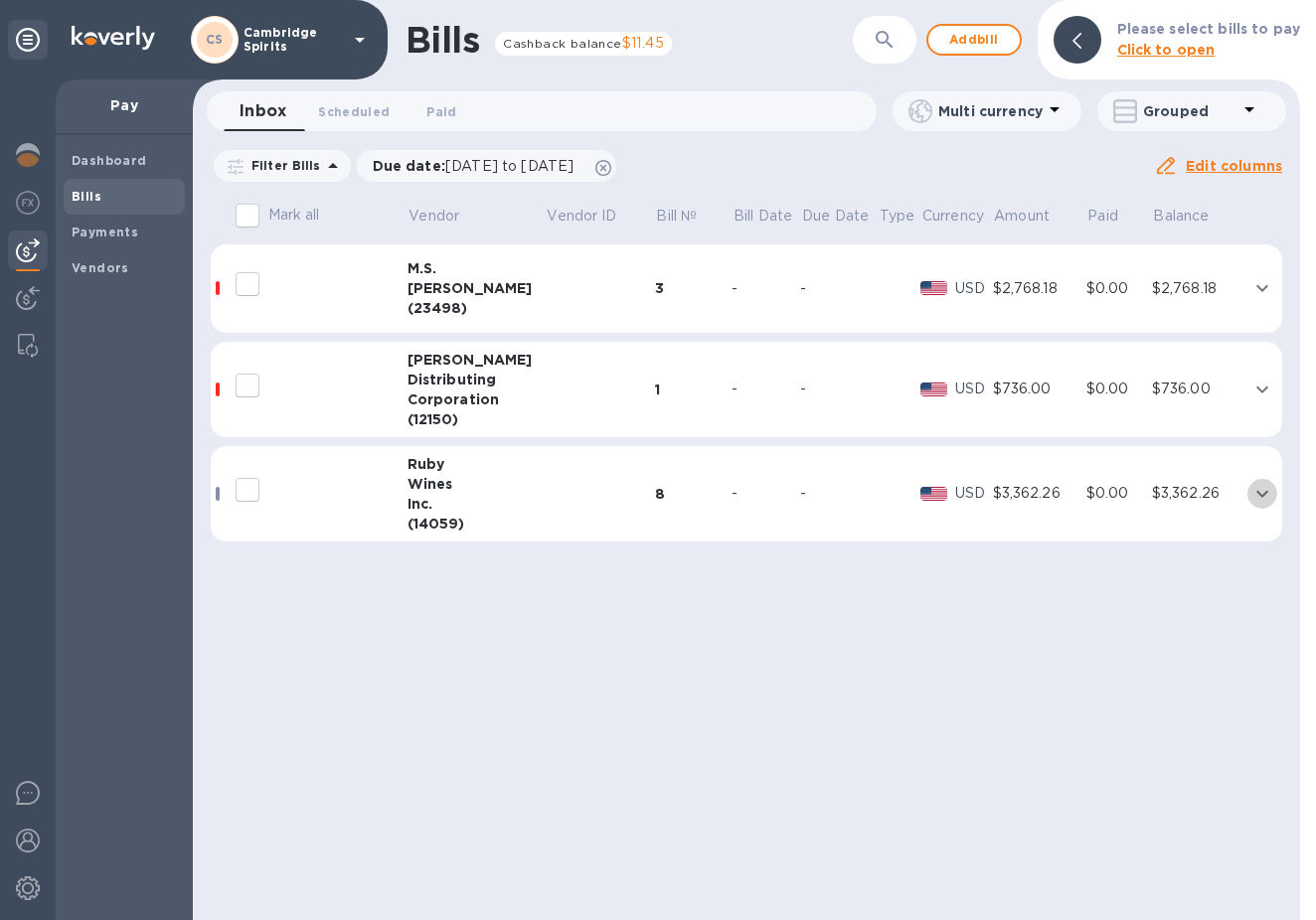 click 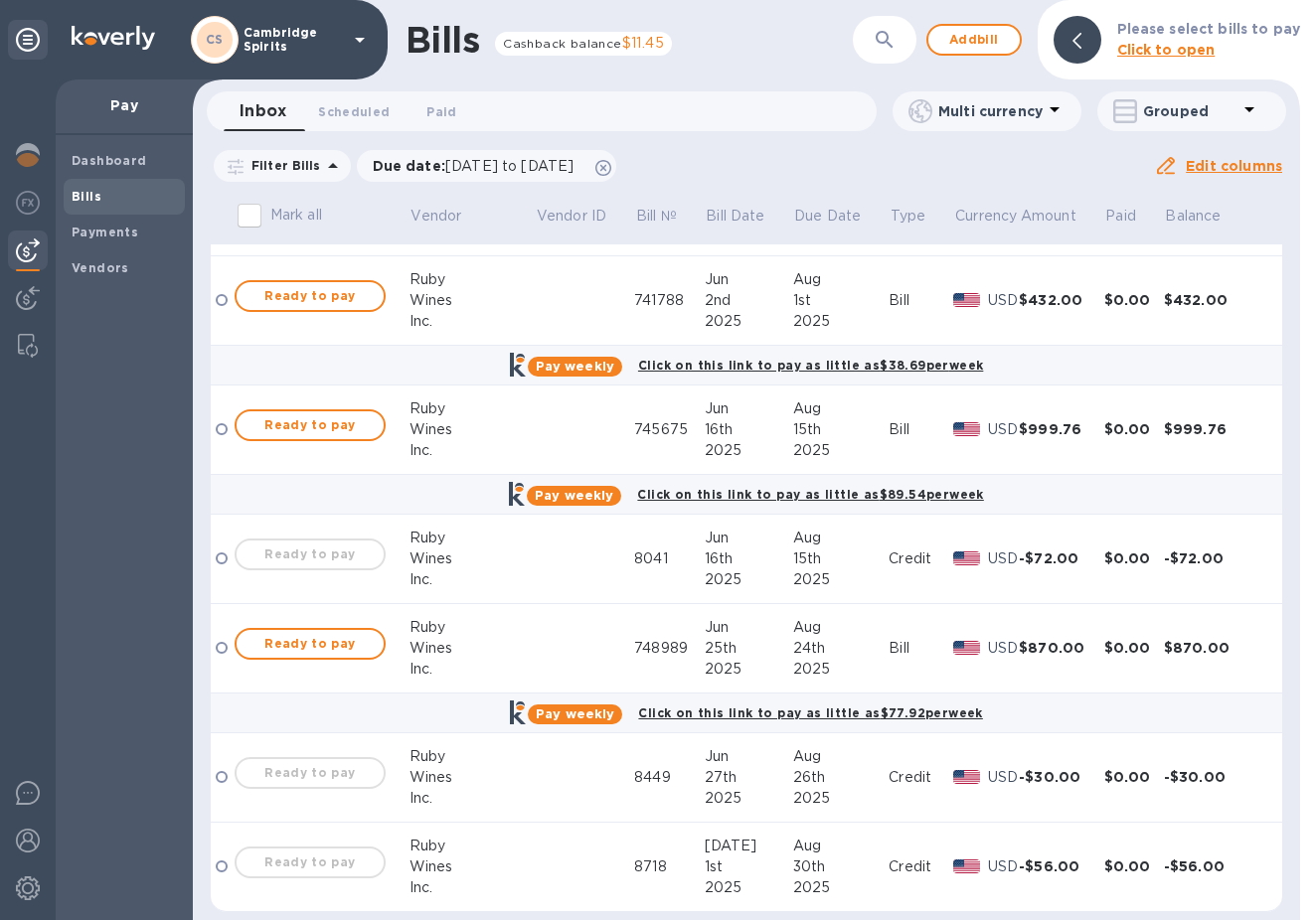 scroll, scrollTop: 592, scrollLeft: 0, axis: vertical 